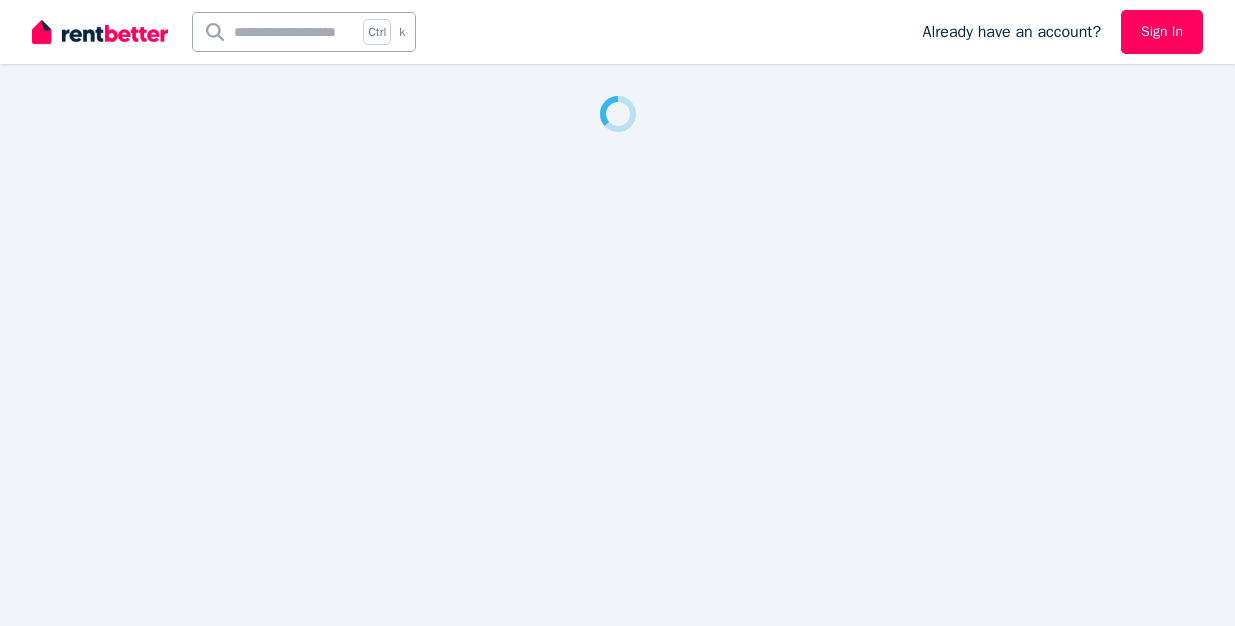 scroll, scrollTop: 0, scrollLeft: 0, axis: both 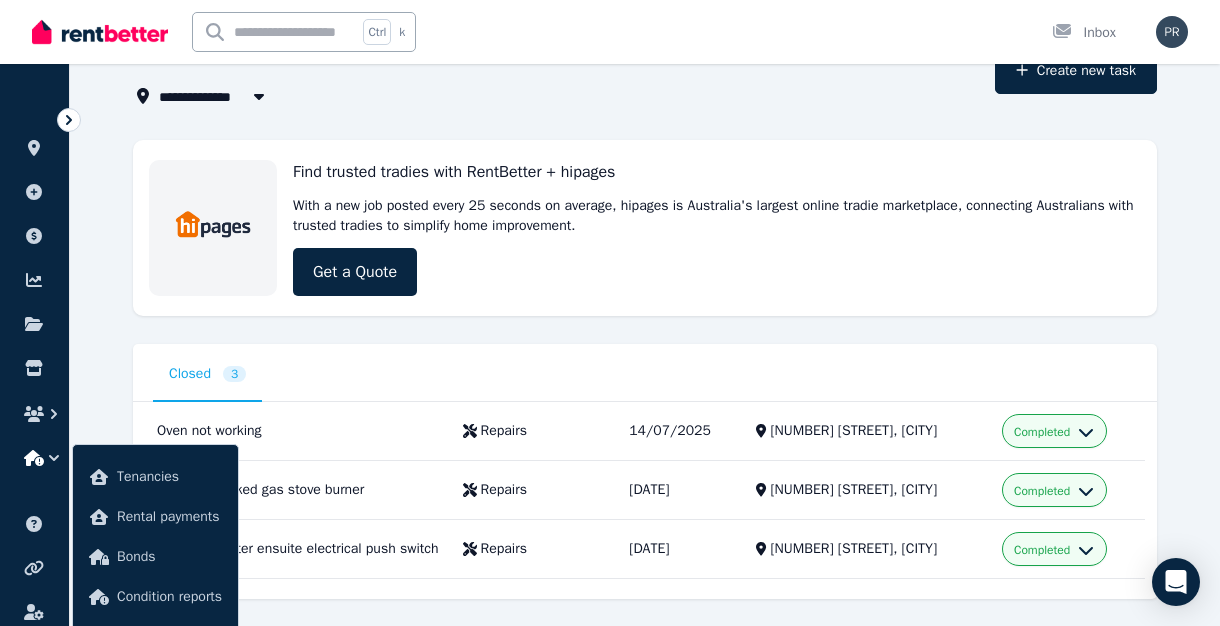 click 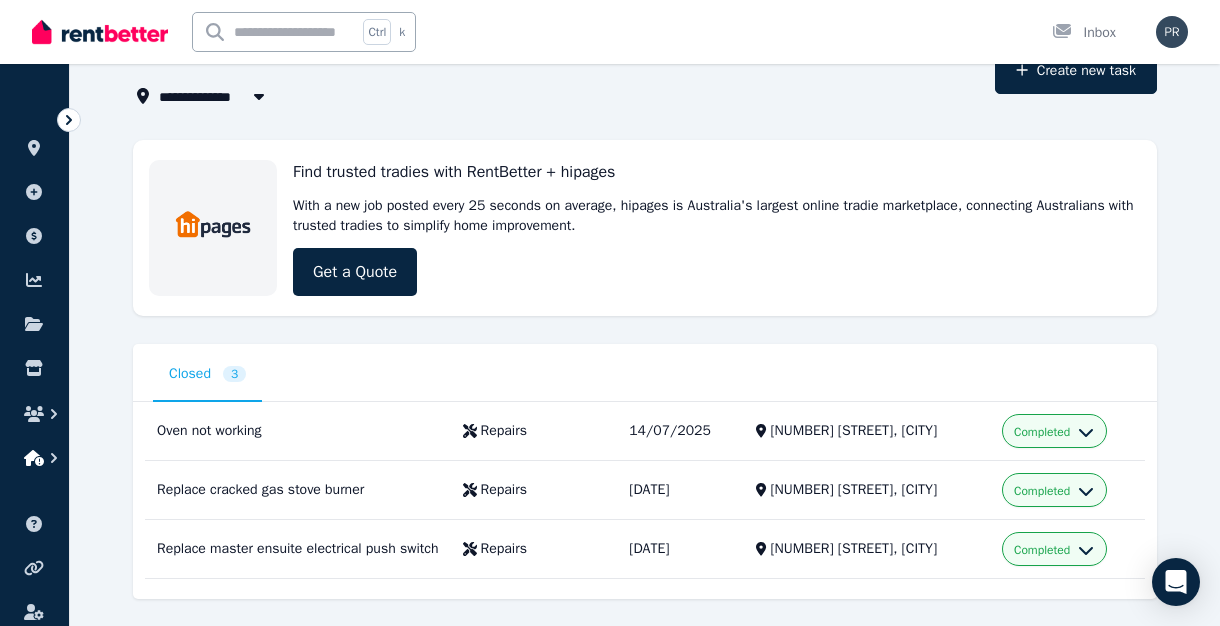 click 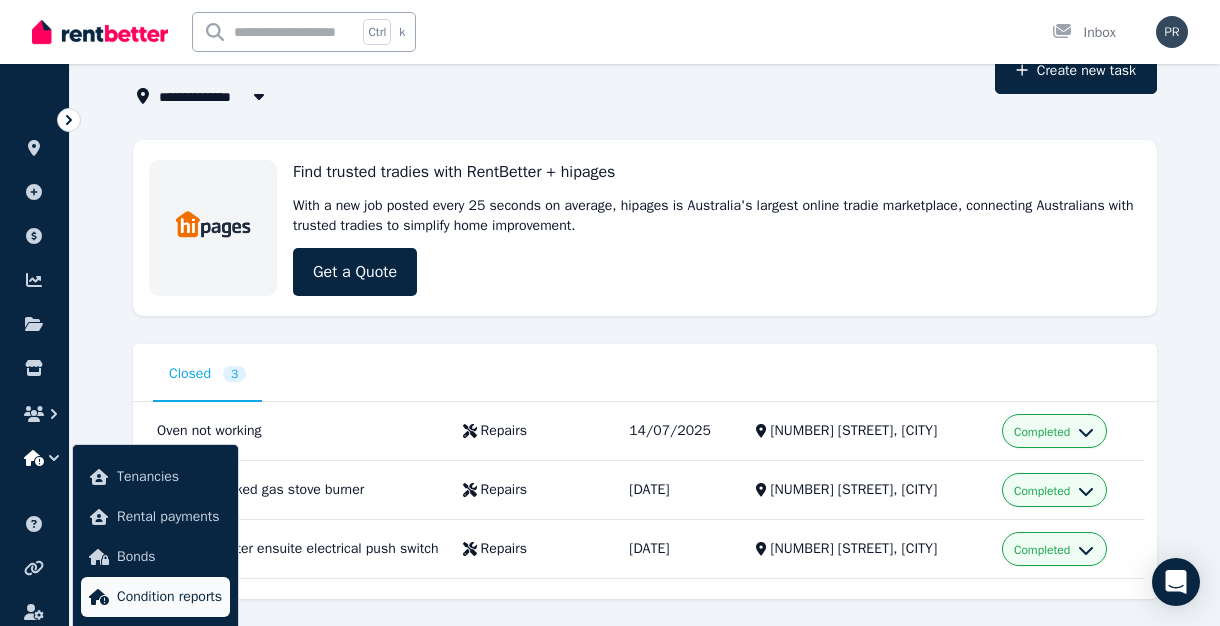 scroll, scrollTop: 152, scrollLeft: 0, axis: vertical 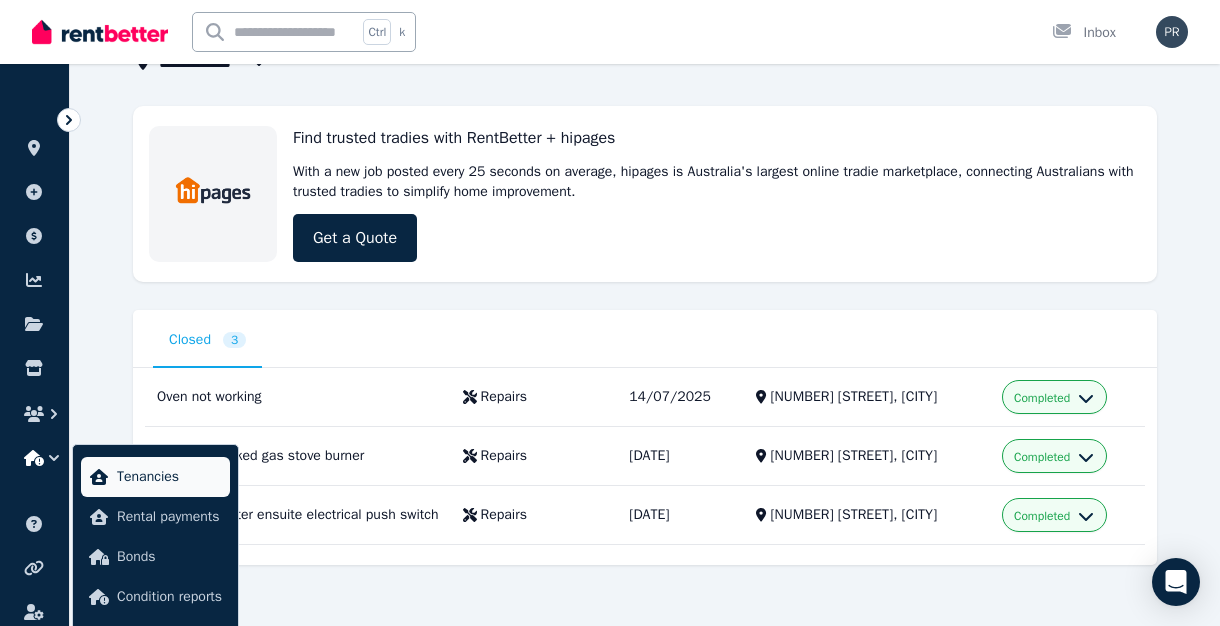 click on "Tenancies" at bounding box center (155, 477) 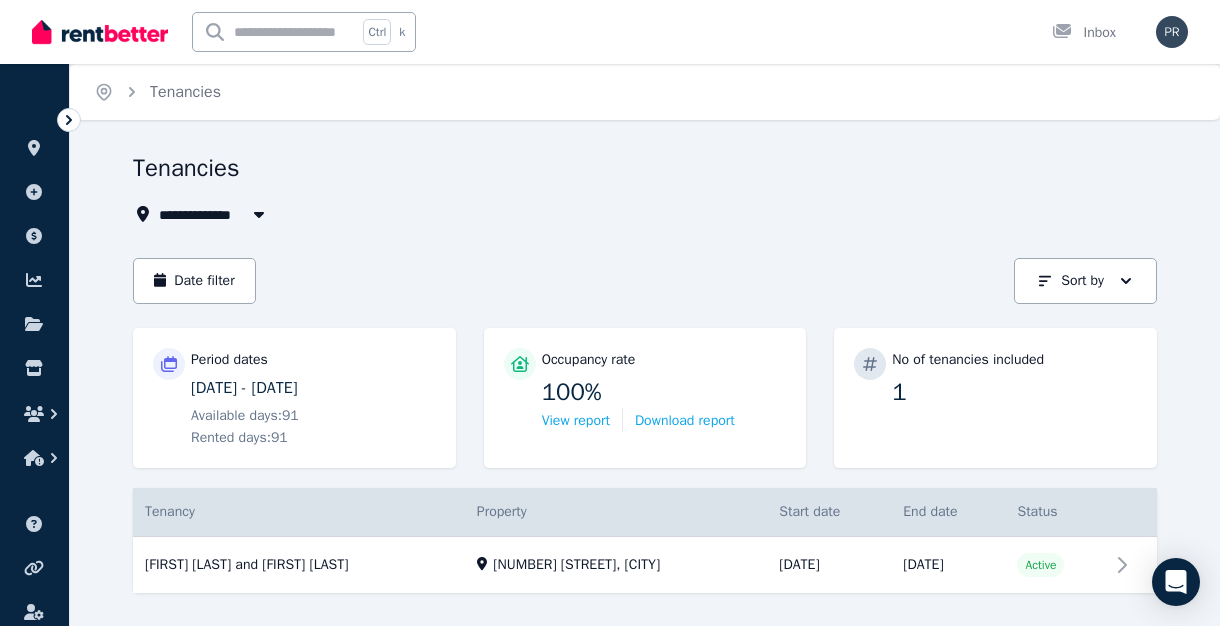 scroll, scrollTop: 38, scrollLeft: 0, axis: vertical 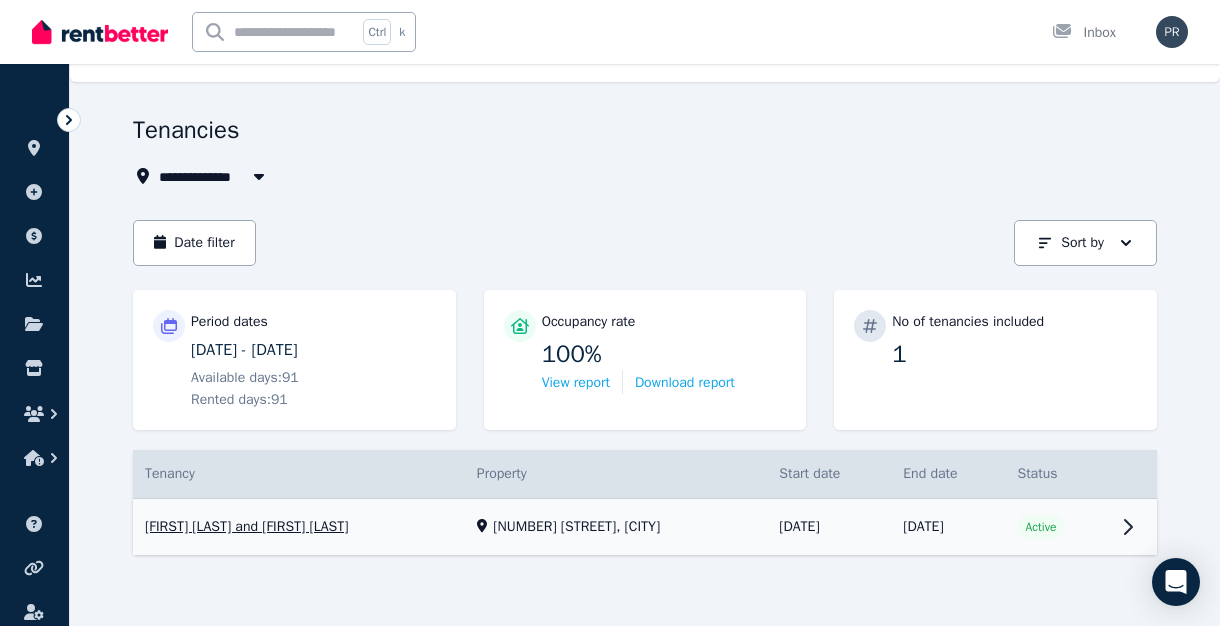 click on "View property details" at bounding box center (645, 527) 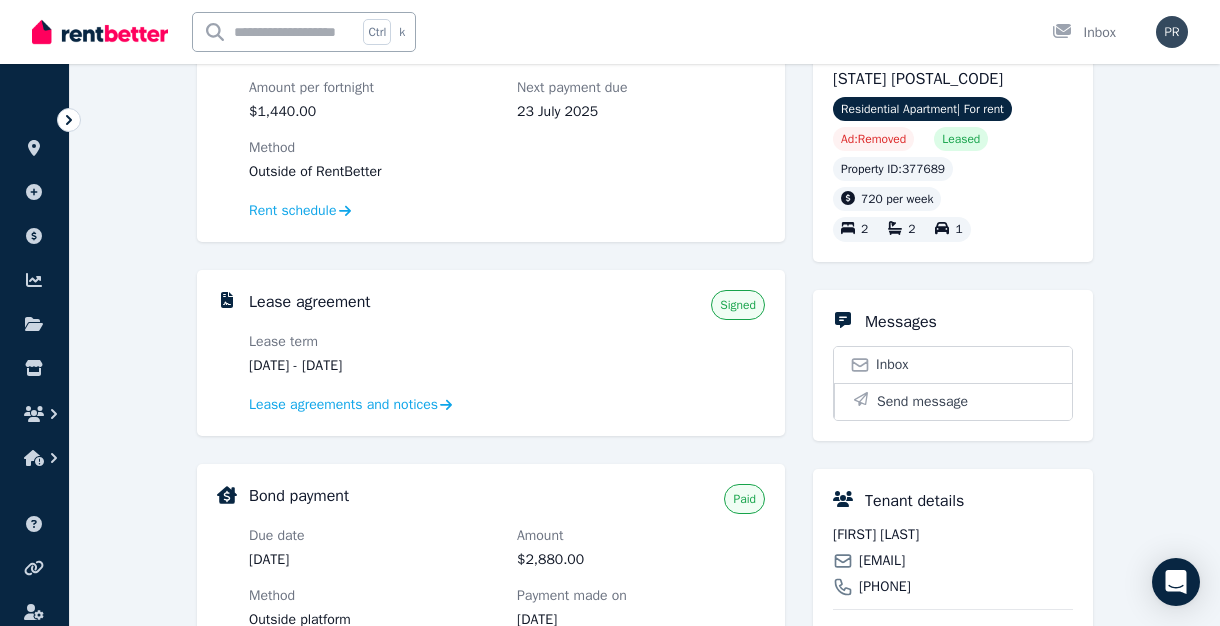 scroll, scrollTop: 46, scrollLeft: 0, axis: vertical 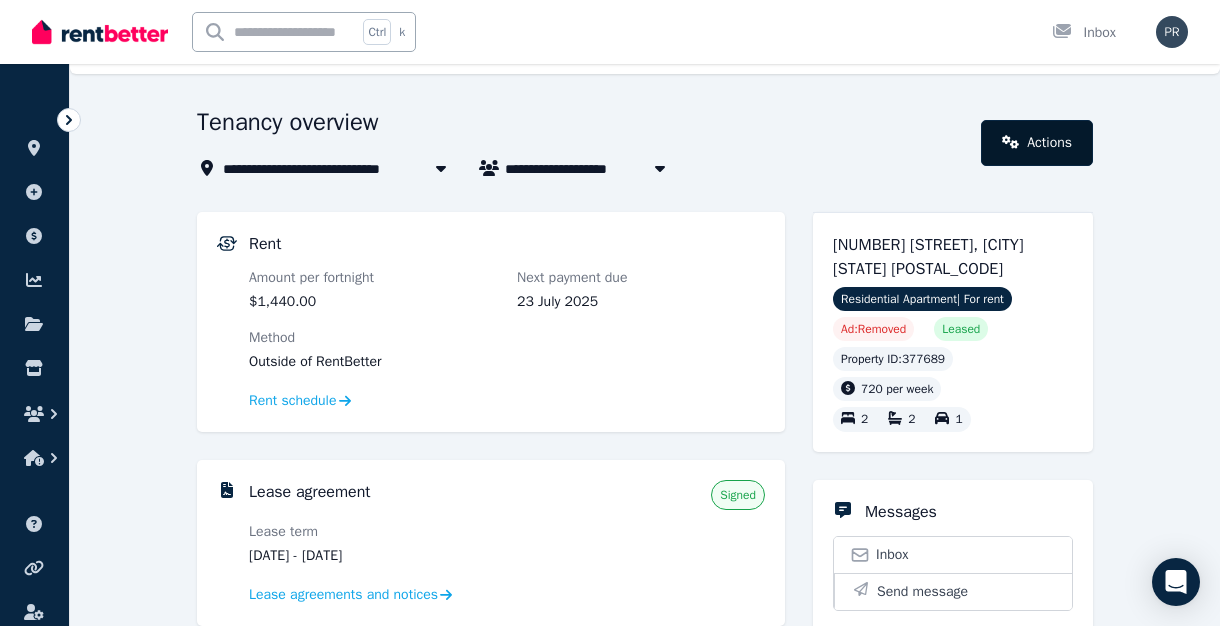 click 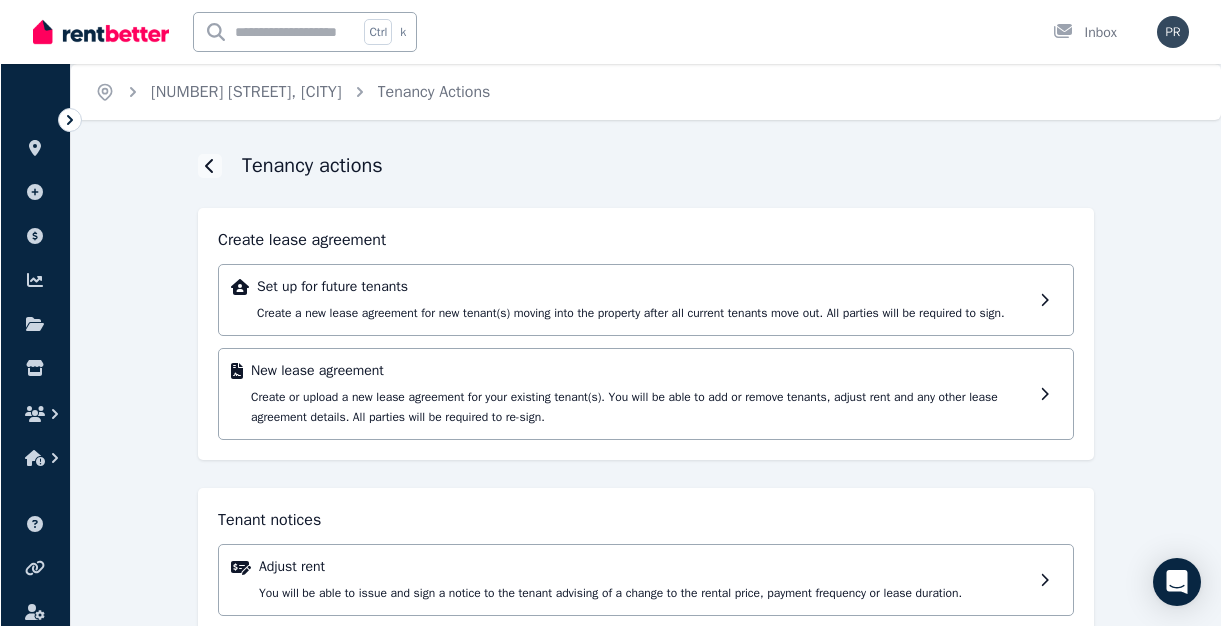 scroll, scrollTop: 210, scrollLeft: 0, axis: vertical 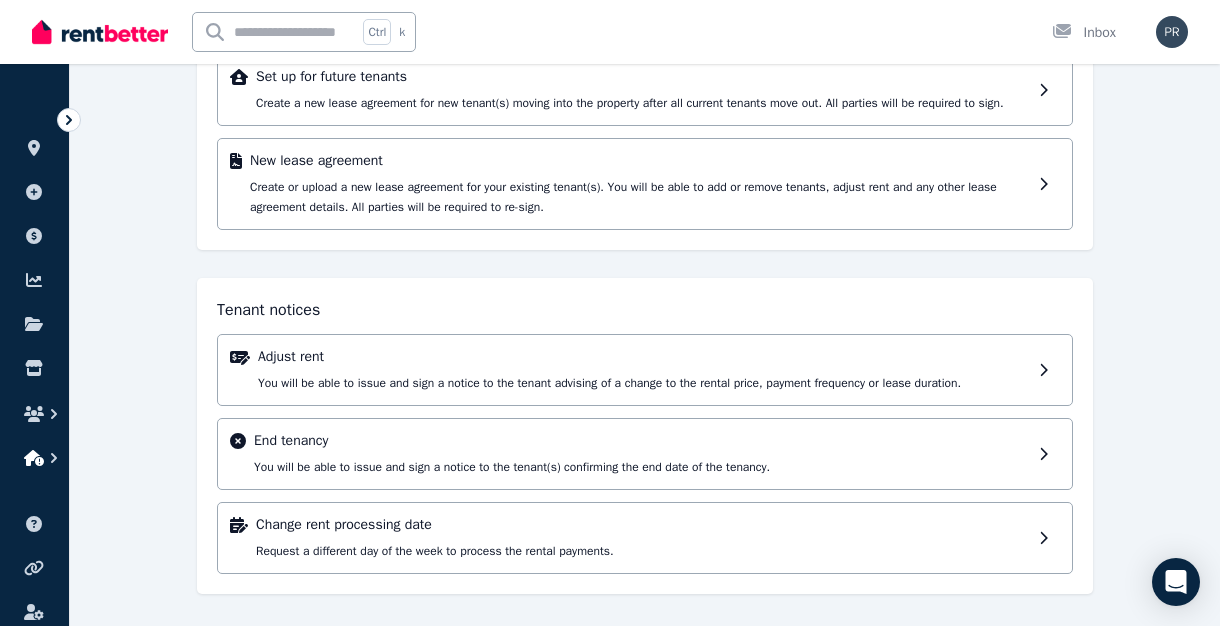 click 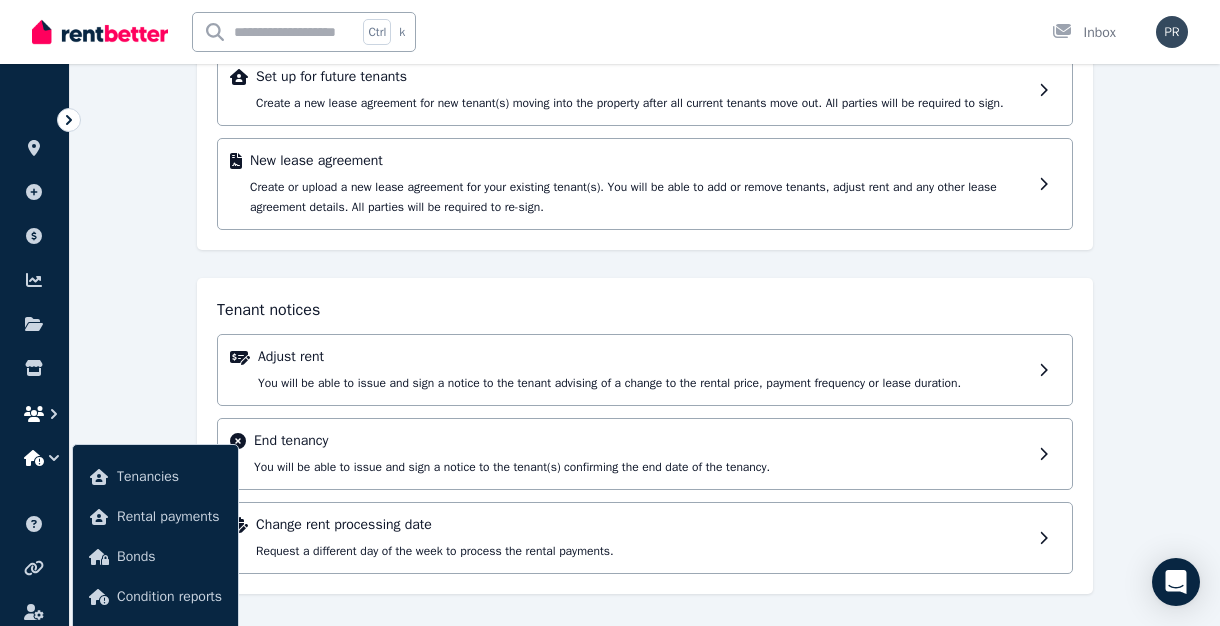 click 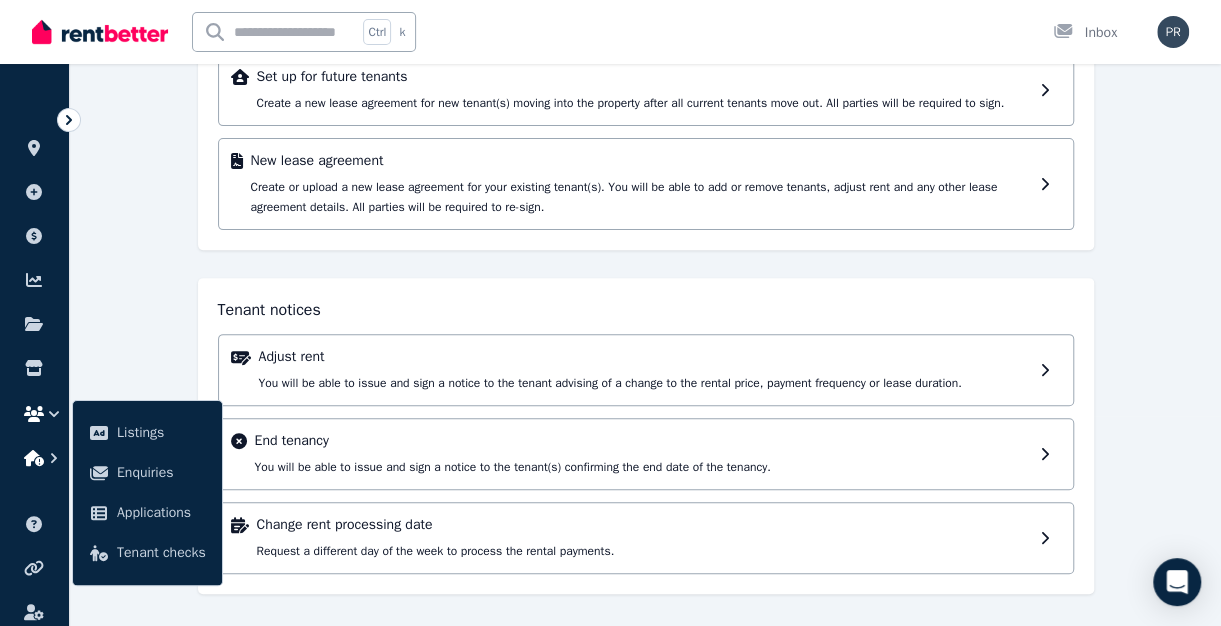 click 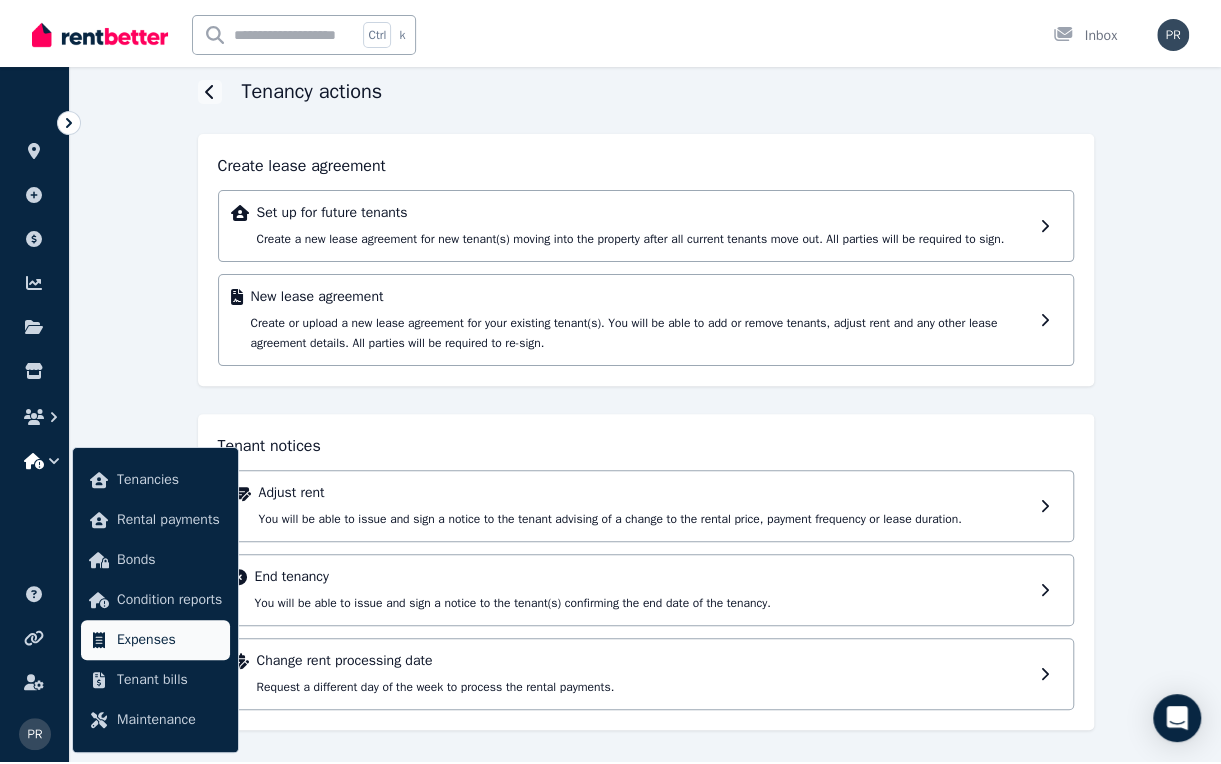 scroll, scrollTop: 72, scrollLeft: 0, axis: vertical 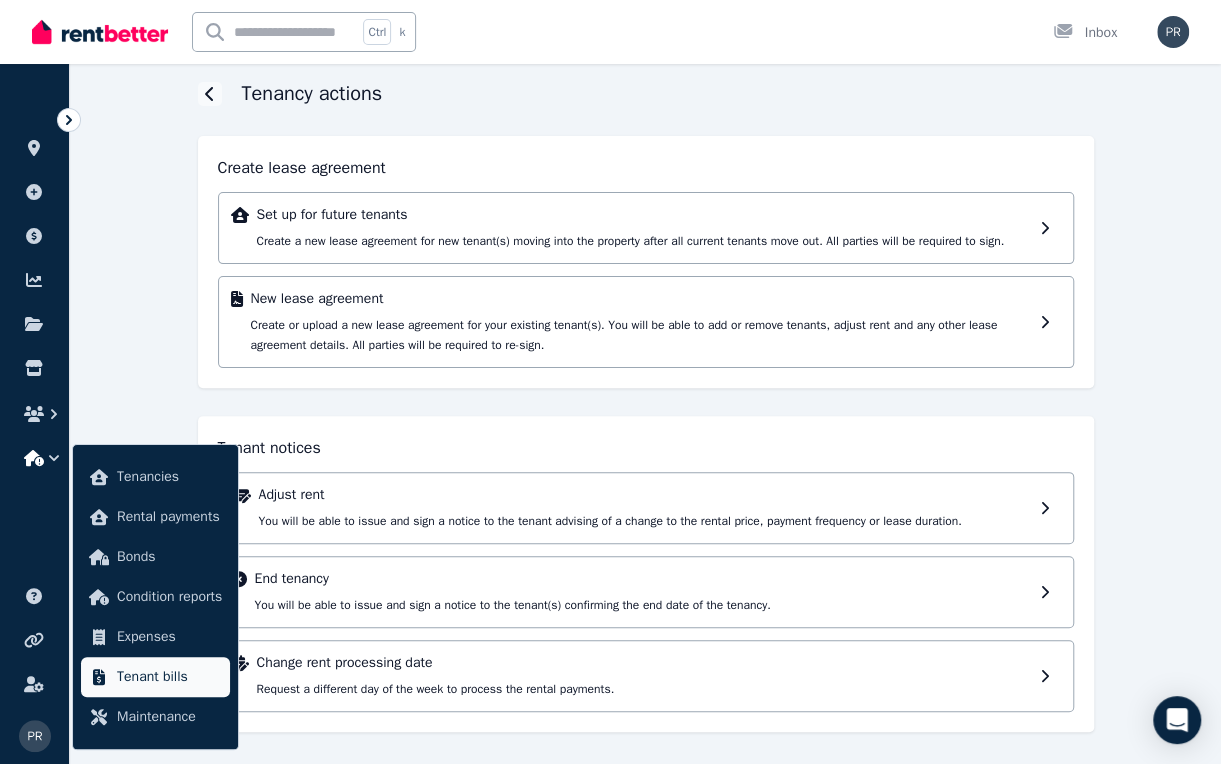 click on "Tenant bills" at bounding box center (169, 677) 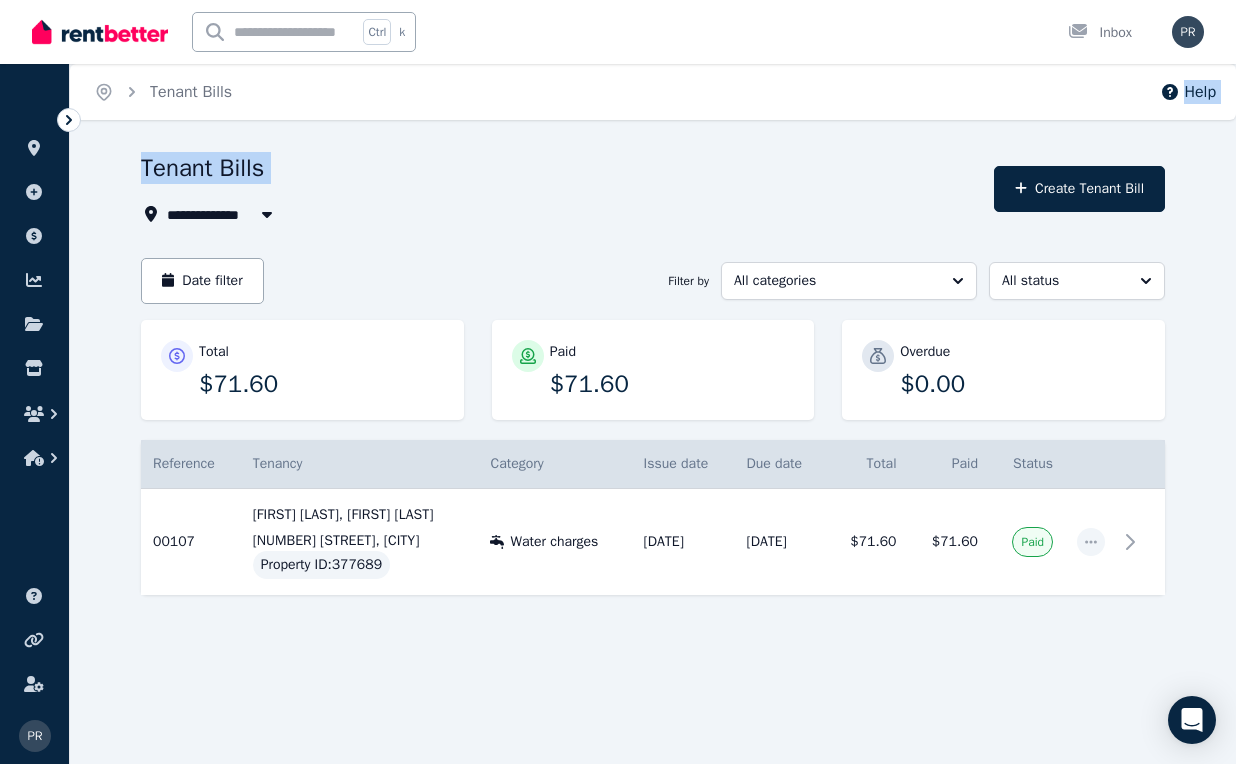 drag, startPoint x: 824, startPoint y: 101, endPoint x: 821, endPoint y: 190, distance: 89.050545 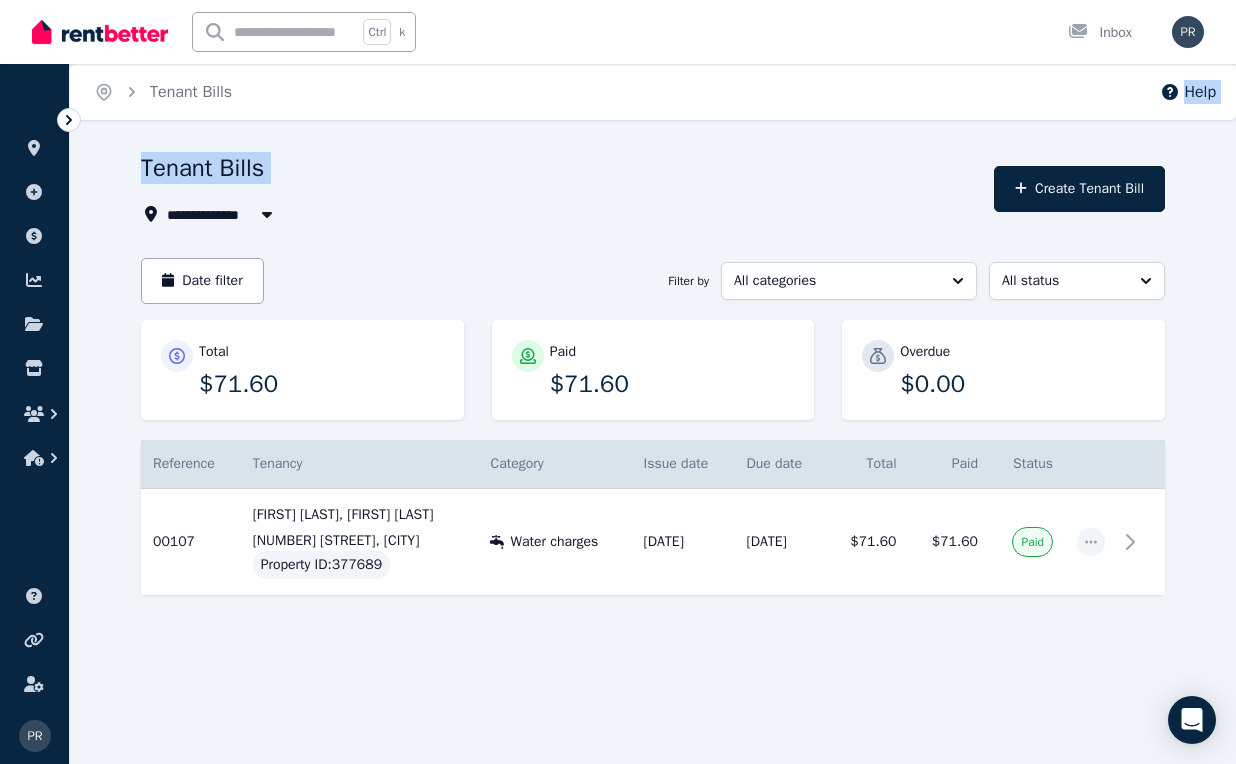 click on "Total $71.60 Paid $71.60 Overdue $0.00 Reference Details Tenancy Category Issue date Due date Total Paid Status 00107 Ref no: 00107 Tenants: [FIRST] [LAST], [FIRST] [LAST] Issue date: [DATE] Due Date: [DATE] Total $71.60 [FIRST] [LAST], [FIRST] [LAST] [NUMBER] [STREET], [CITY] Property ID : 377689 Water charges [DATE] [DATE] $71.60 $71.60 Paid" at bounding box center [618, 382] 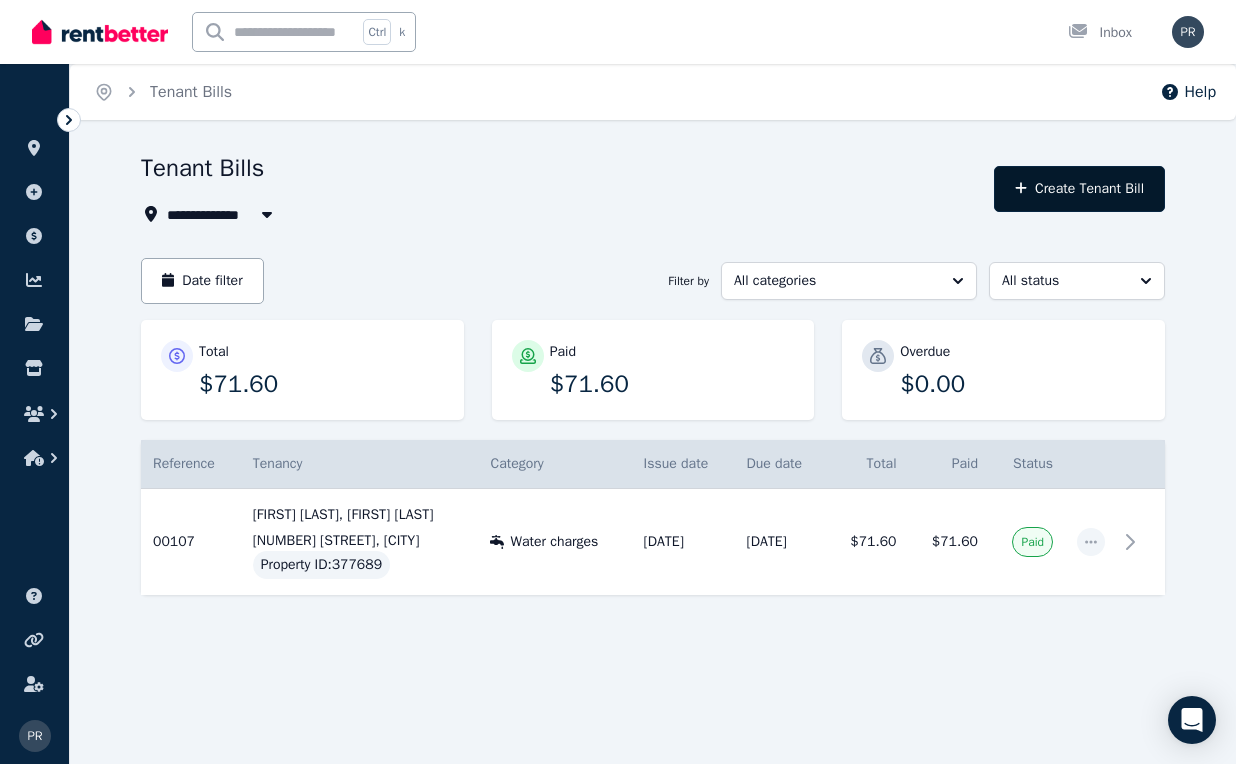 click on "Create Tenant Bill" at bounding box center [1079, 189] 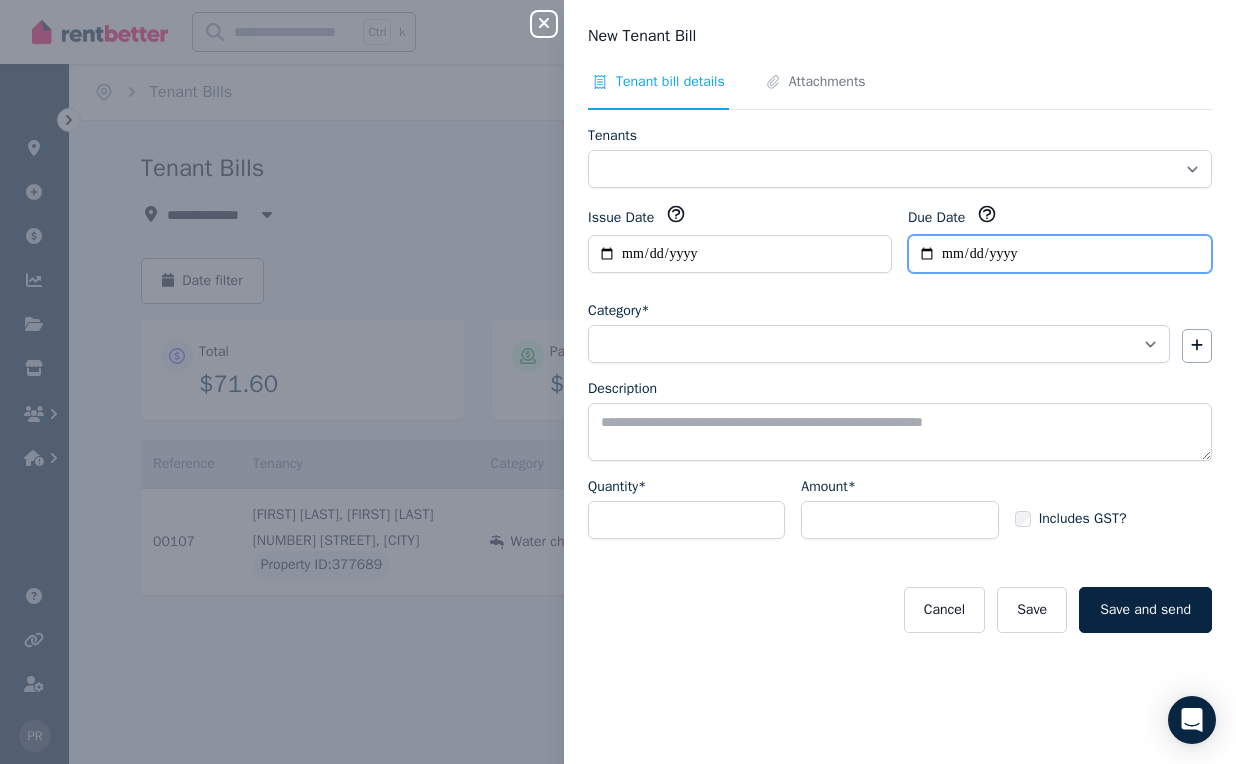 click on "Due Date" at bounding box center [1060, 254] 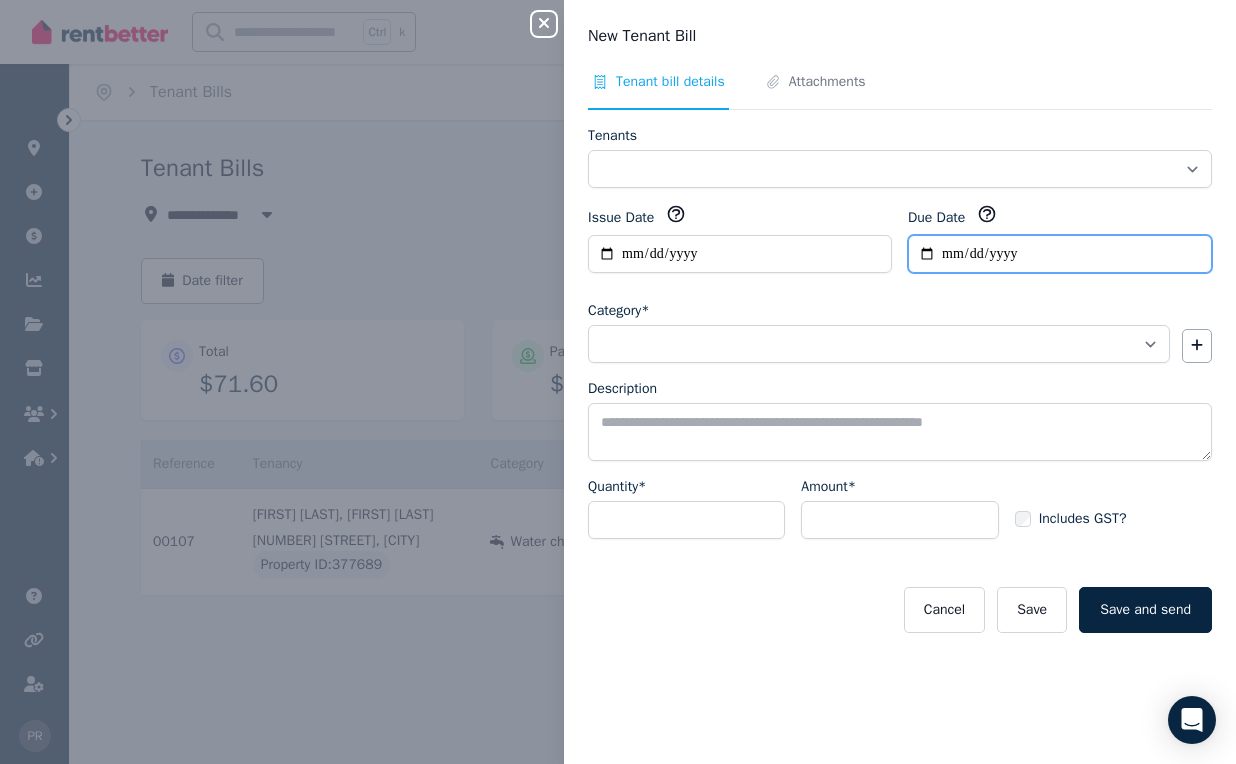 click on "Due Date" at bounding box center (1060, 254) 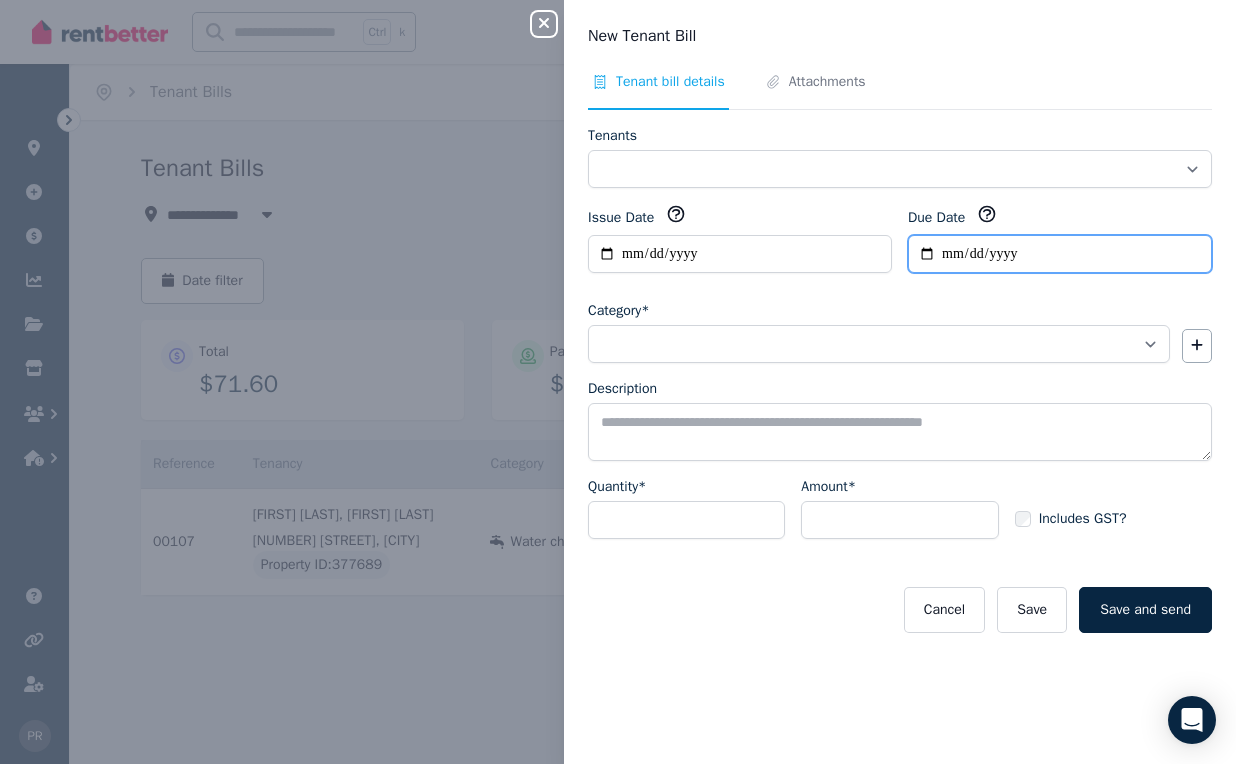 type on "**********" 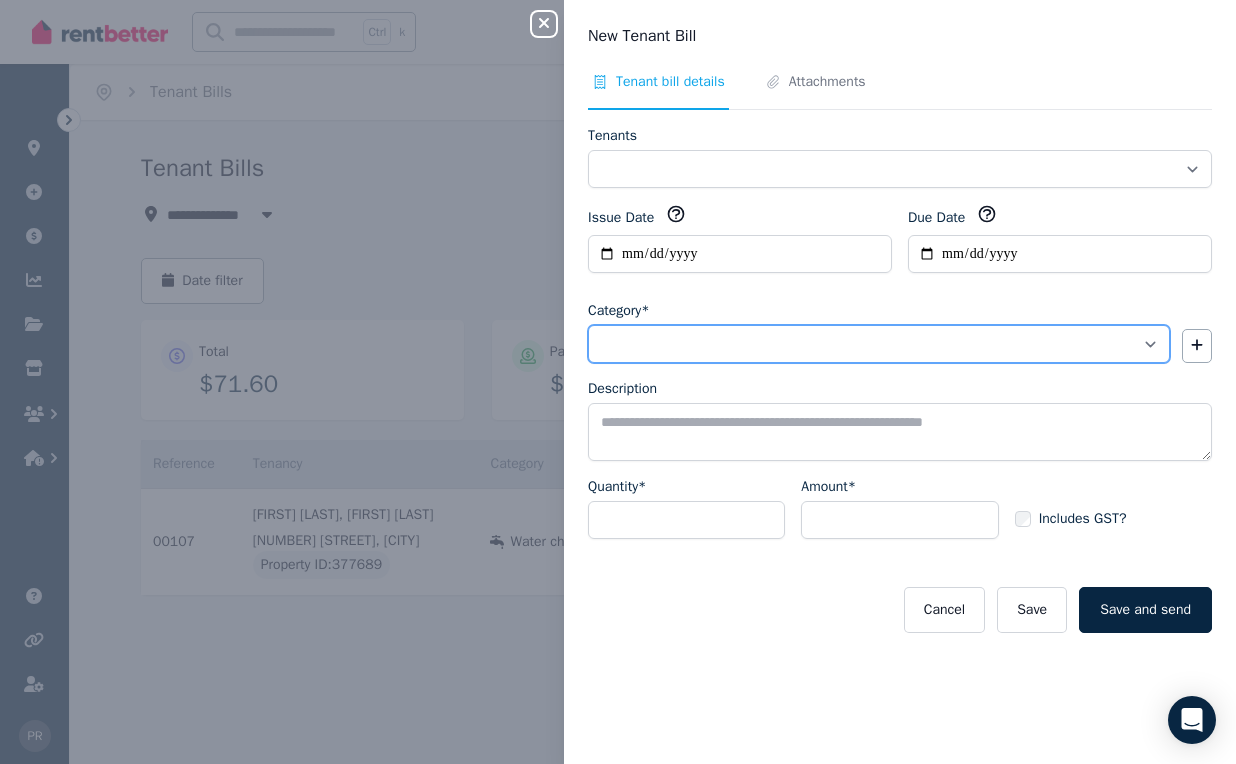 click on "**********" at bounding box center [879, 344] 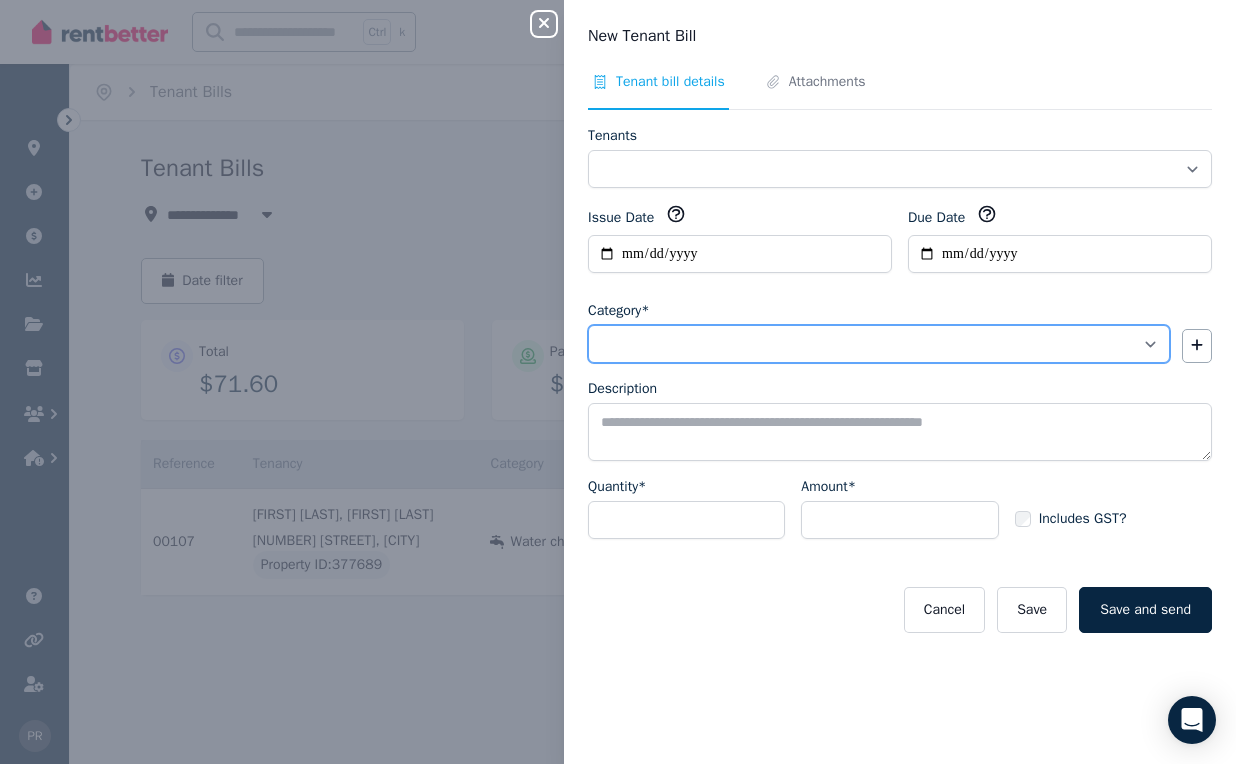 select on "**********" 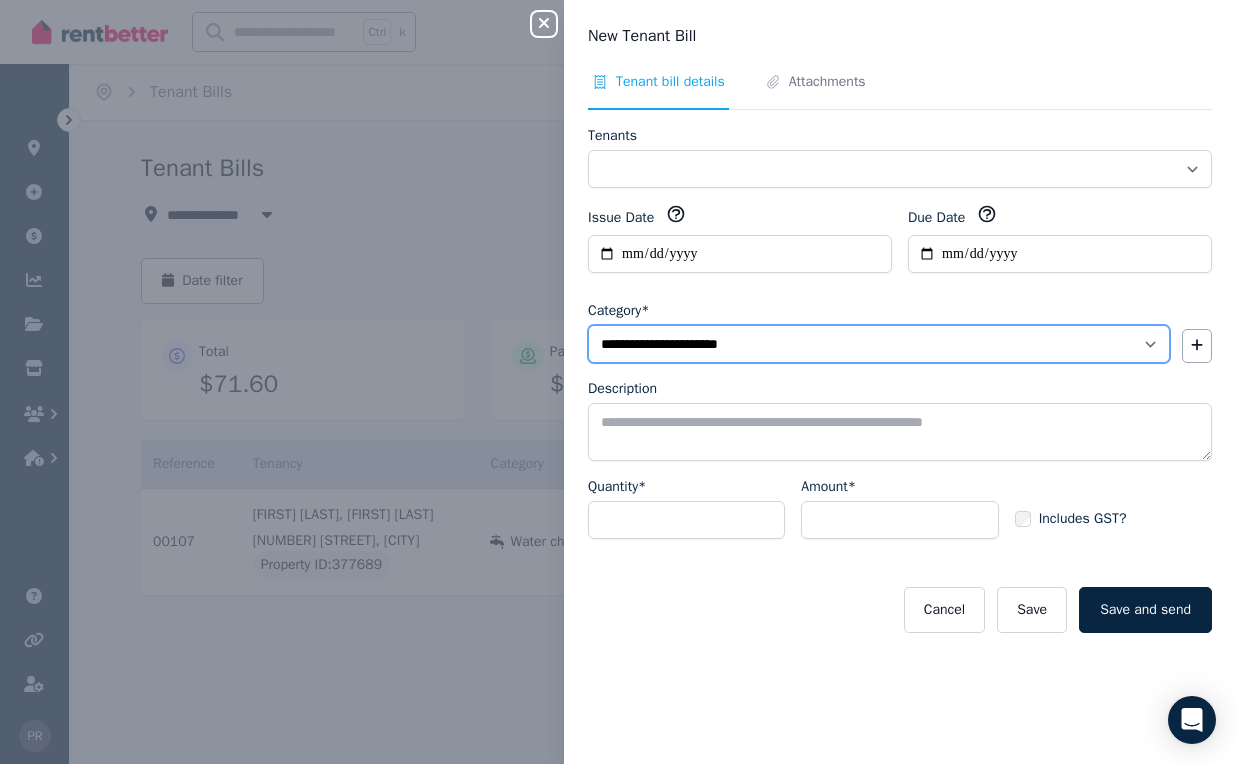 click on "**********" at bounding box center (879, 344) 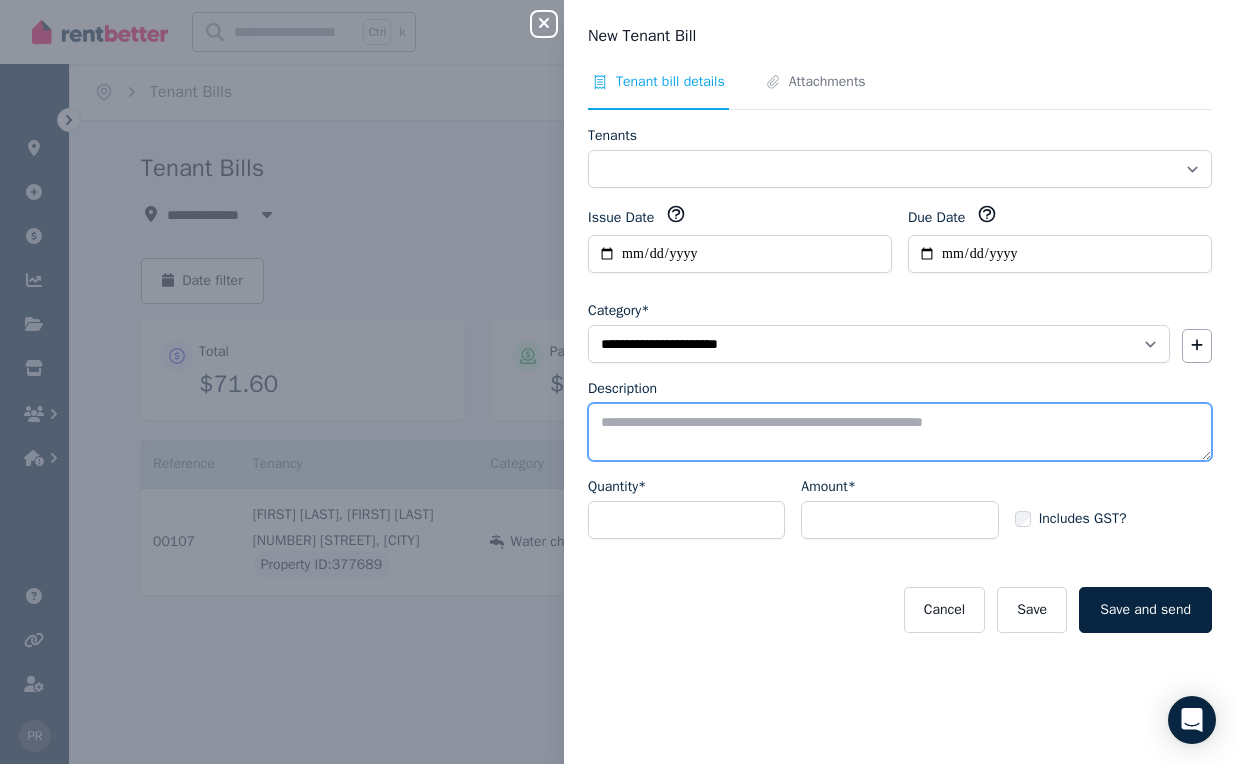 click on "Description" at bounding box center (900, 432) 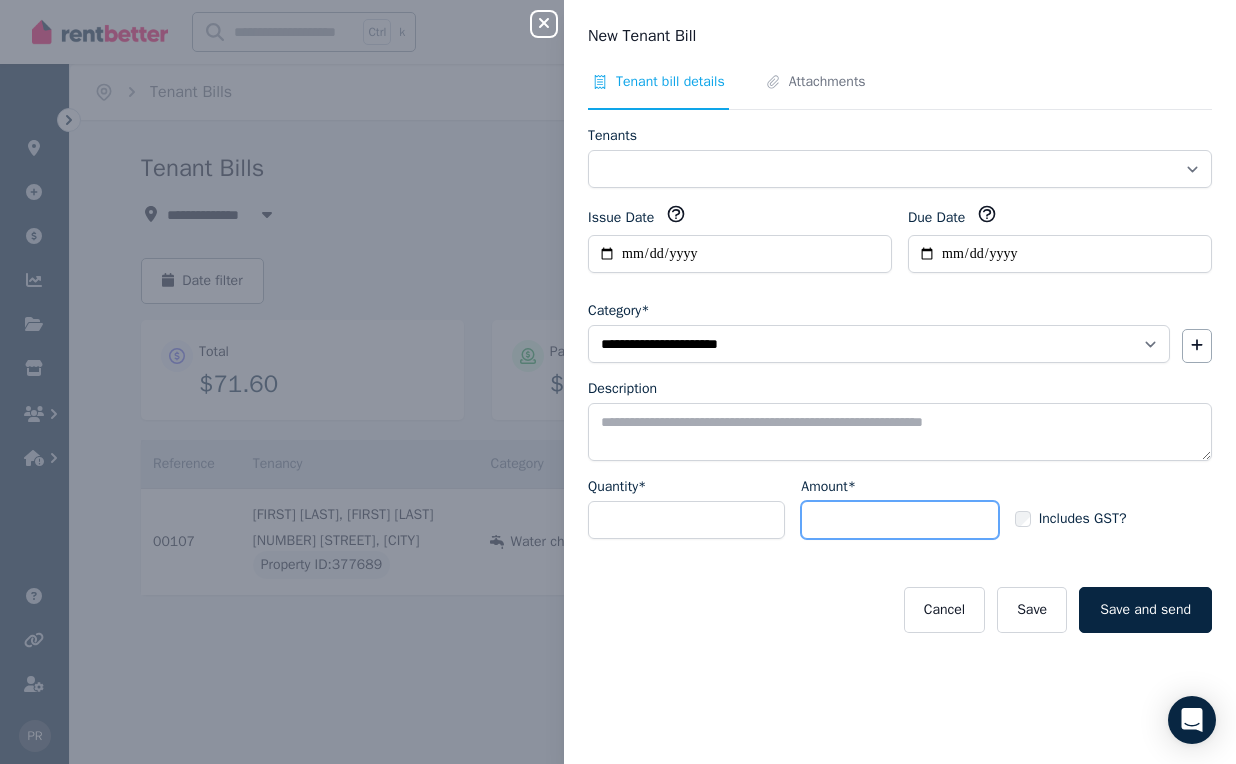 click on "Amount*" at bounding box center [899, 520] 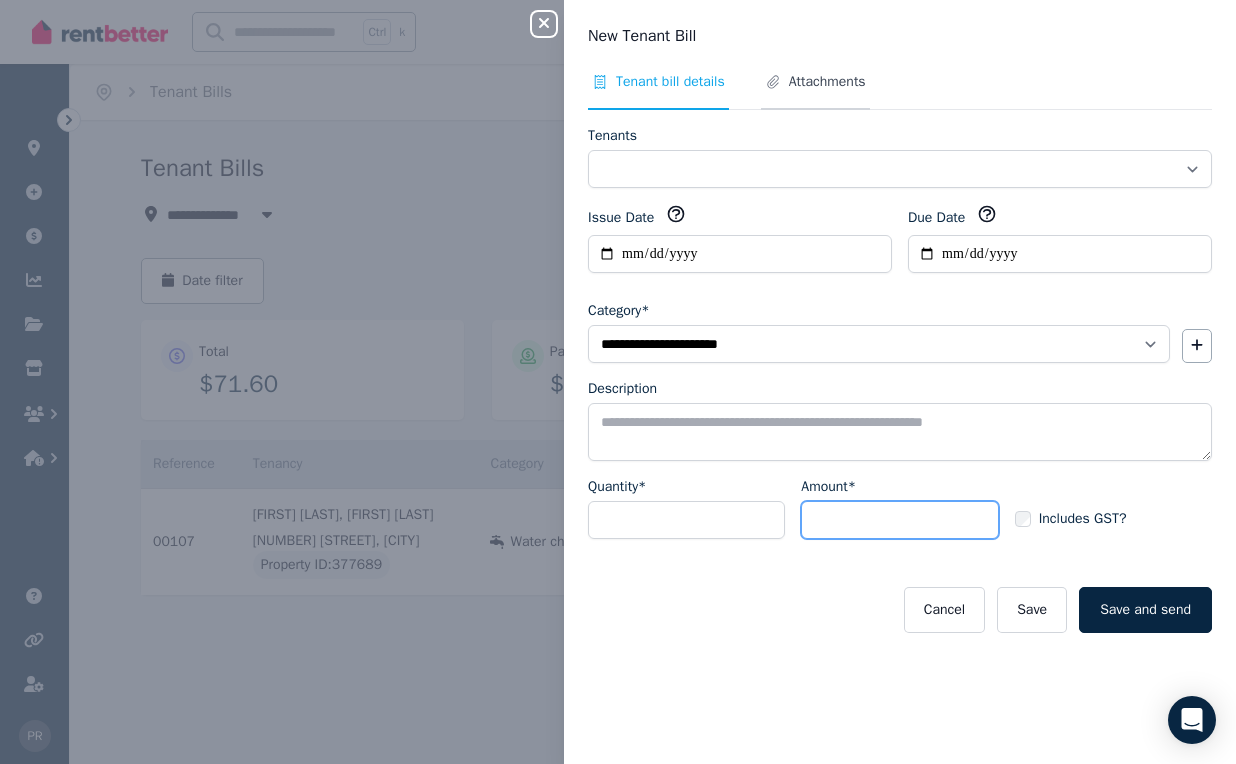 type on "******" 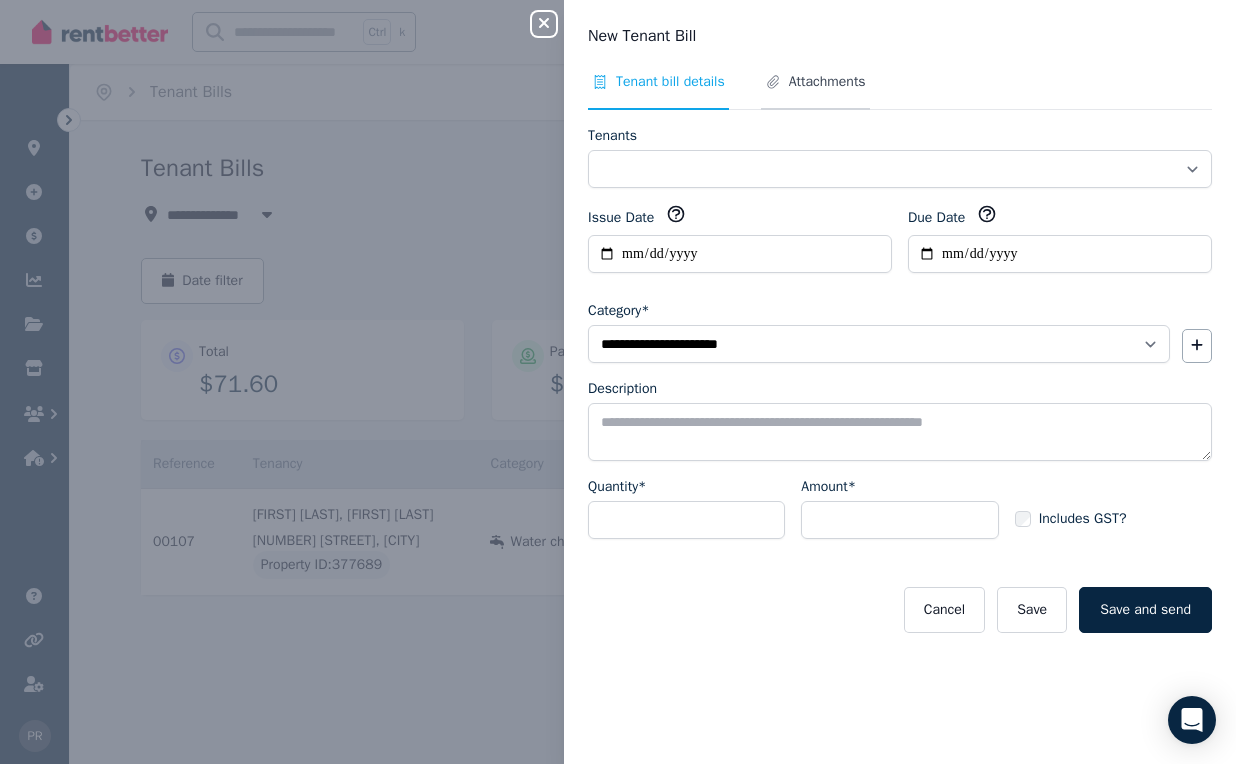 click on "Attachments" at bounding box center (827, 82) 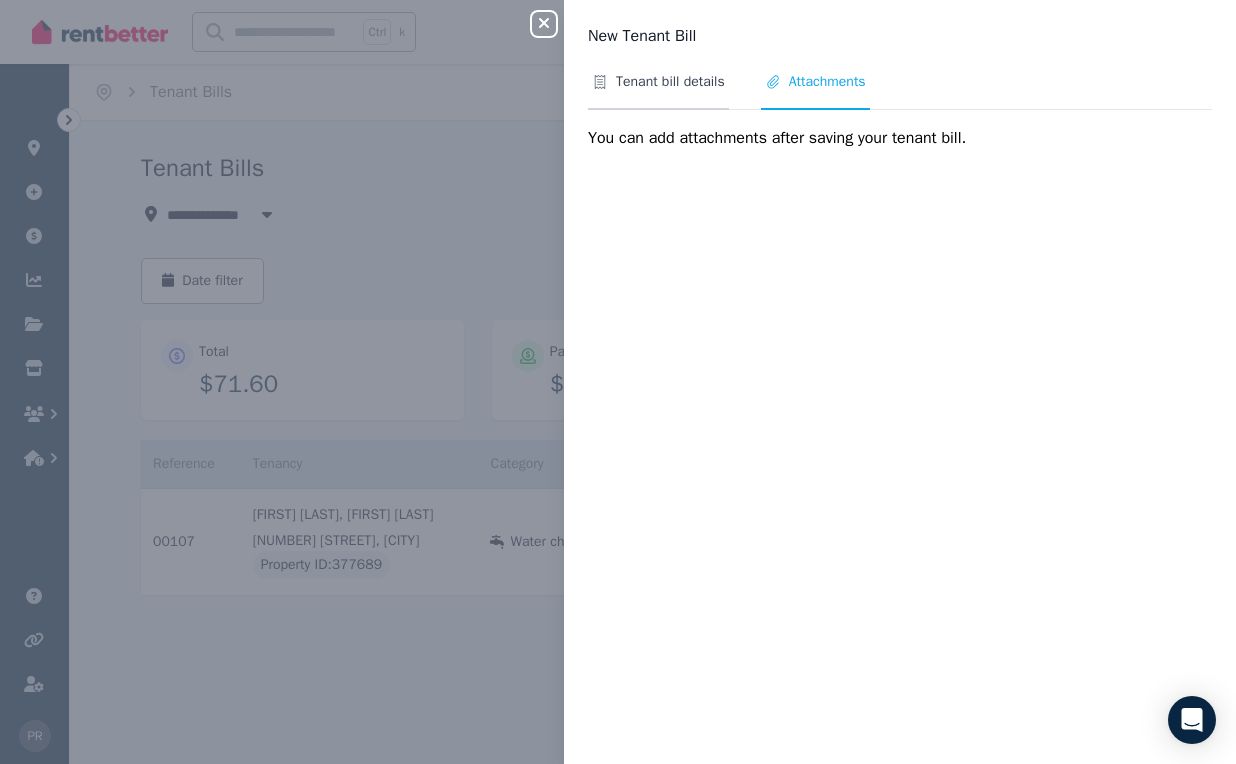 click on "Tenant bill details" at bounding box center [670, 82] 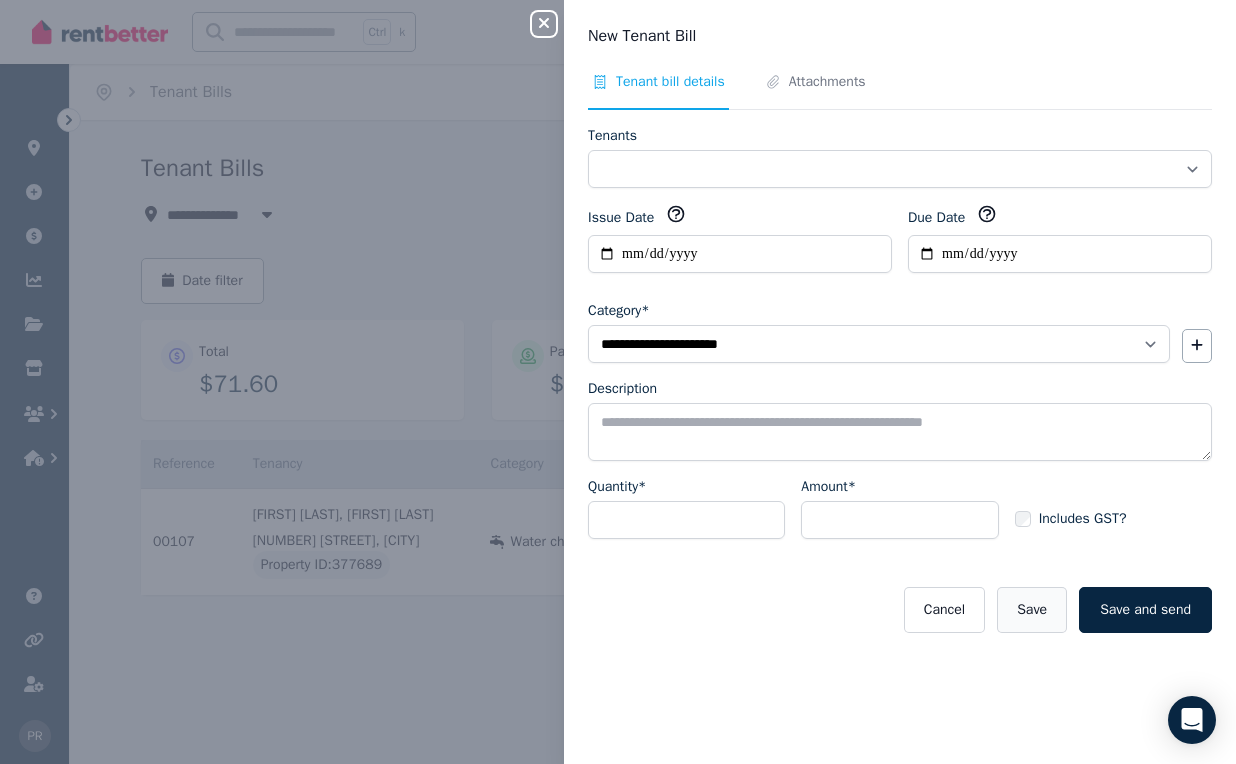 click on "Save" at bounding box center (1032, 610) 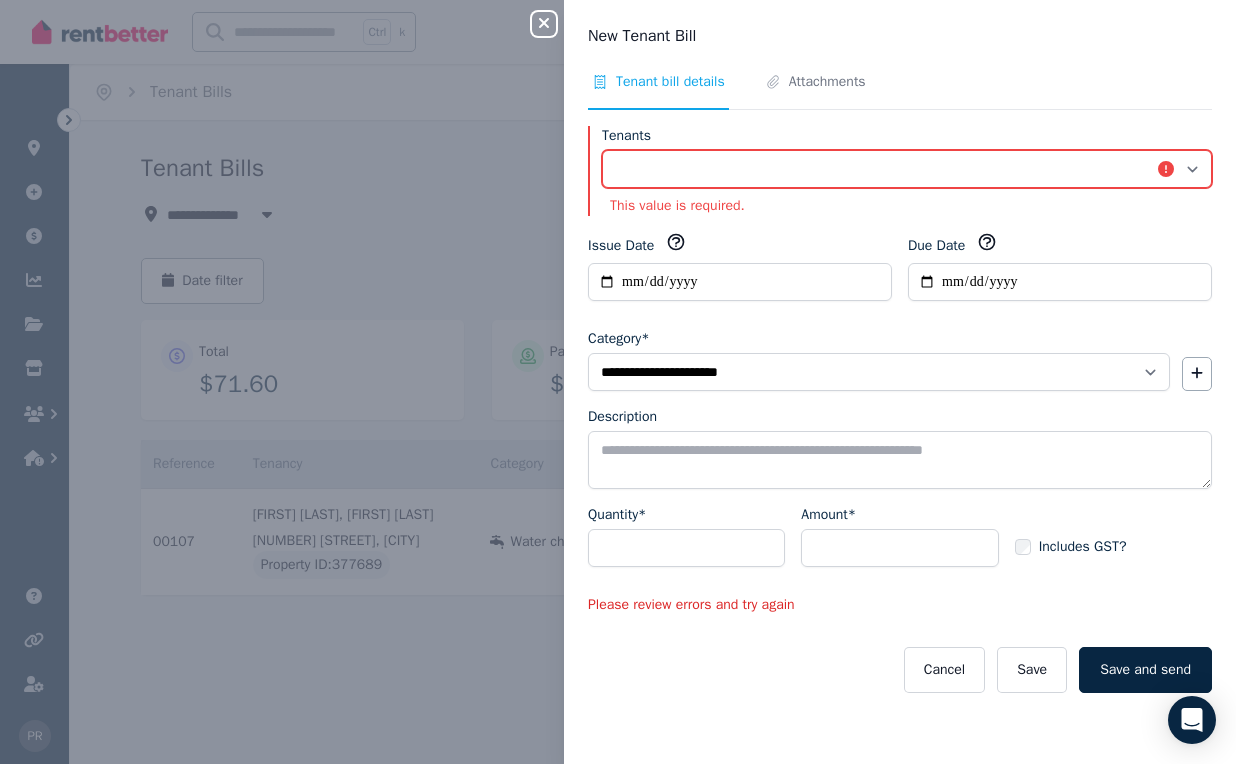 click on "**********" at bounding box center [907, 169] 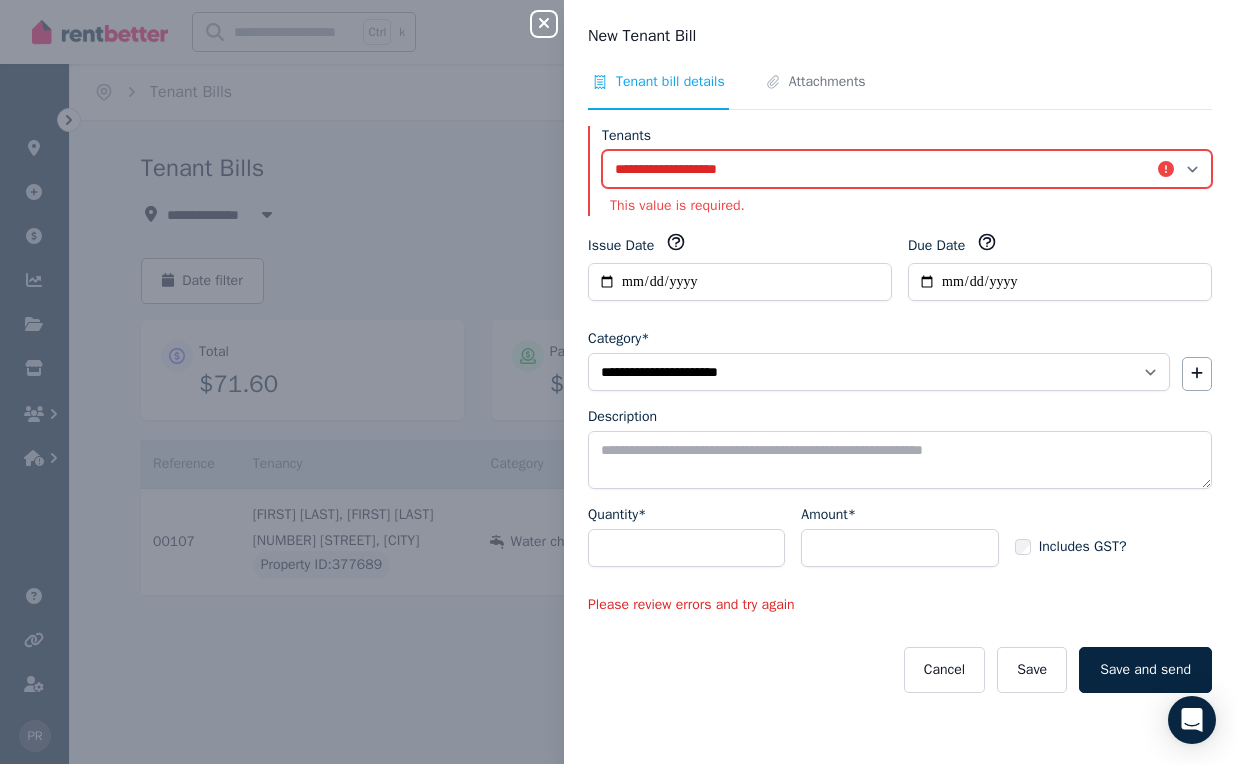 click on "**********" at bounding box center [907, 169] 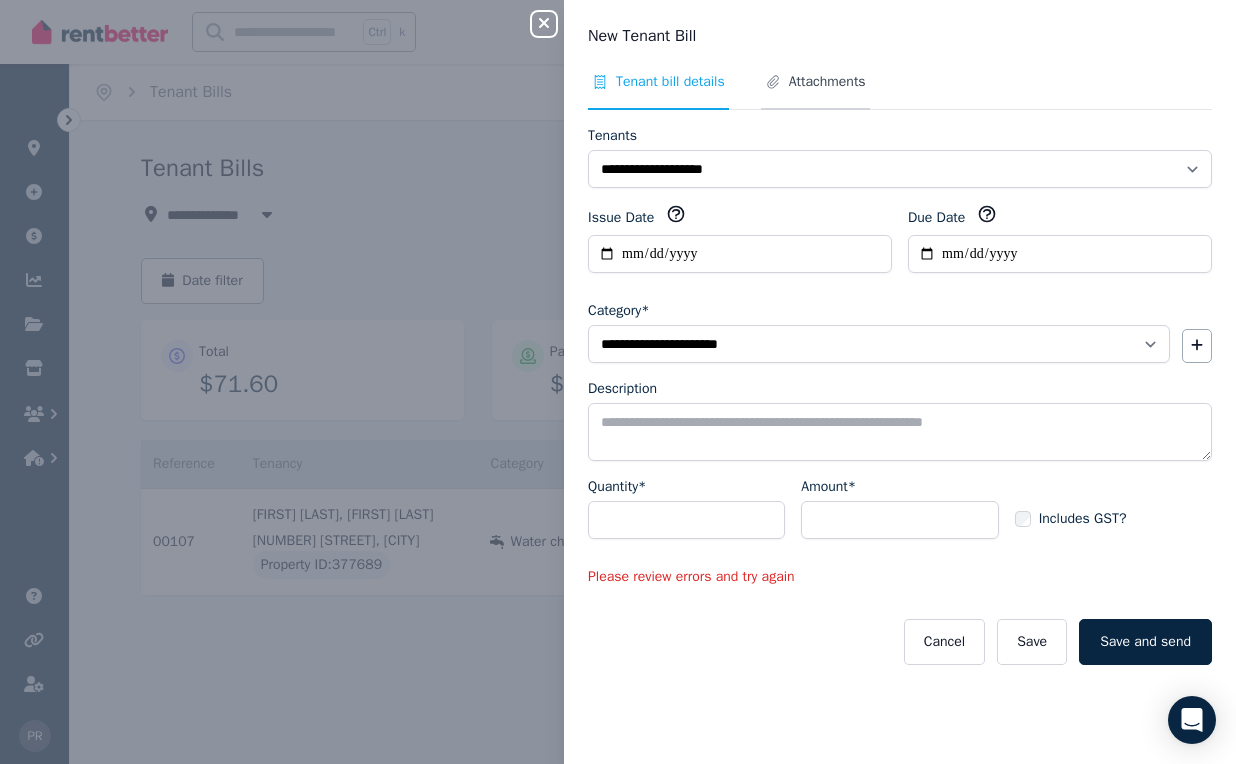 click on "Attachments" at bounding box center [827, 82] 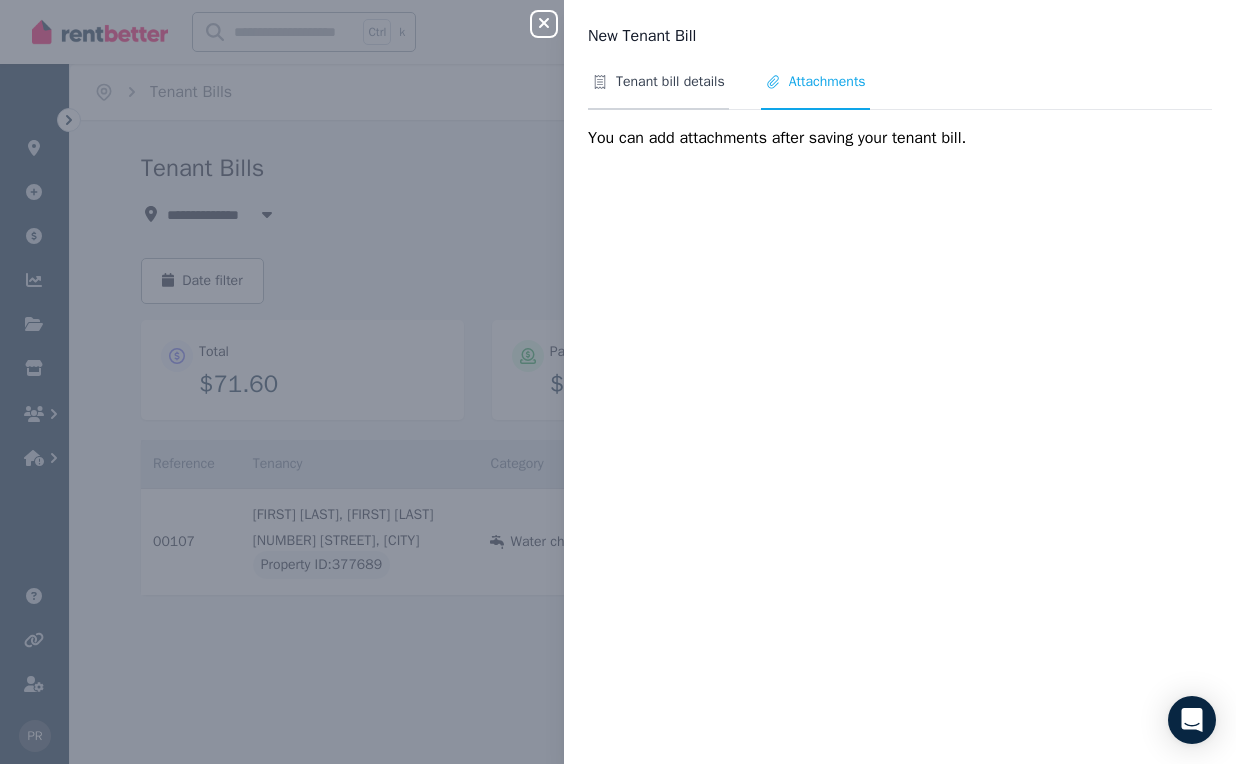 click on "Tenant bill details" at bounding box center (670, 82) 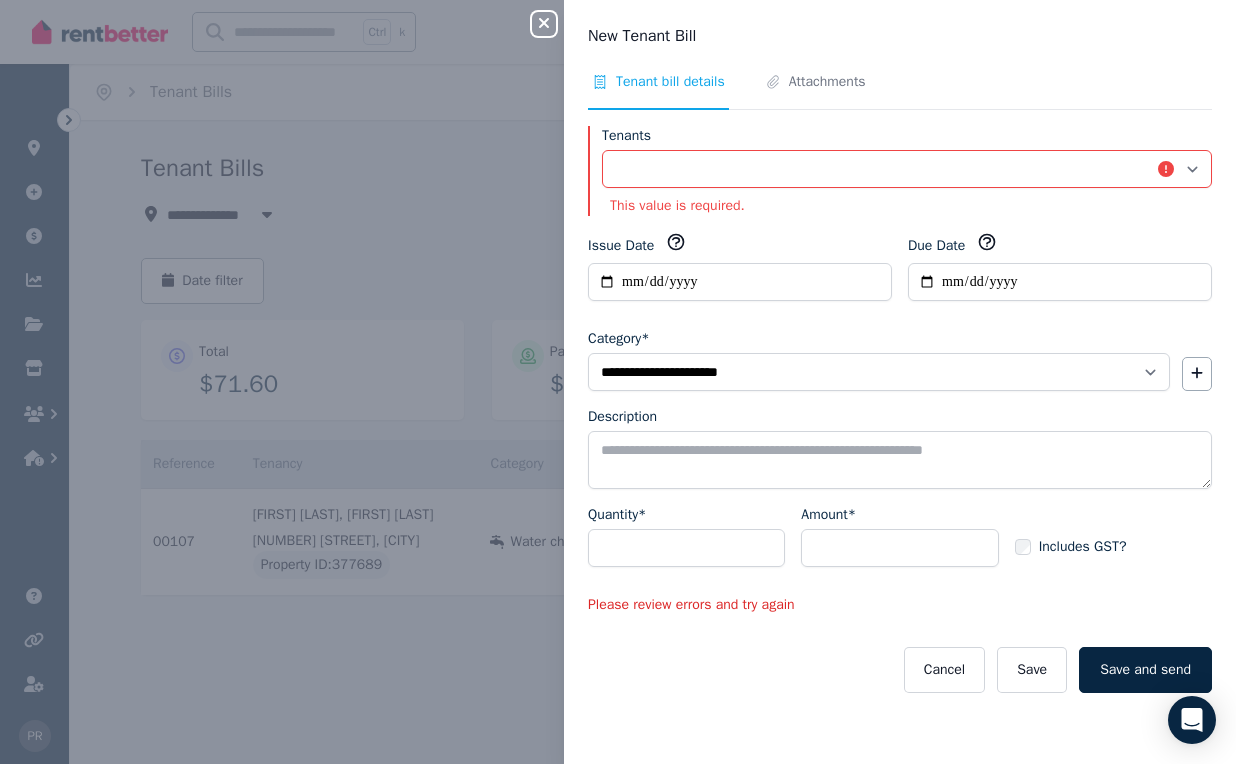 select on "**********" 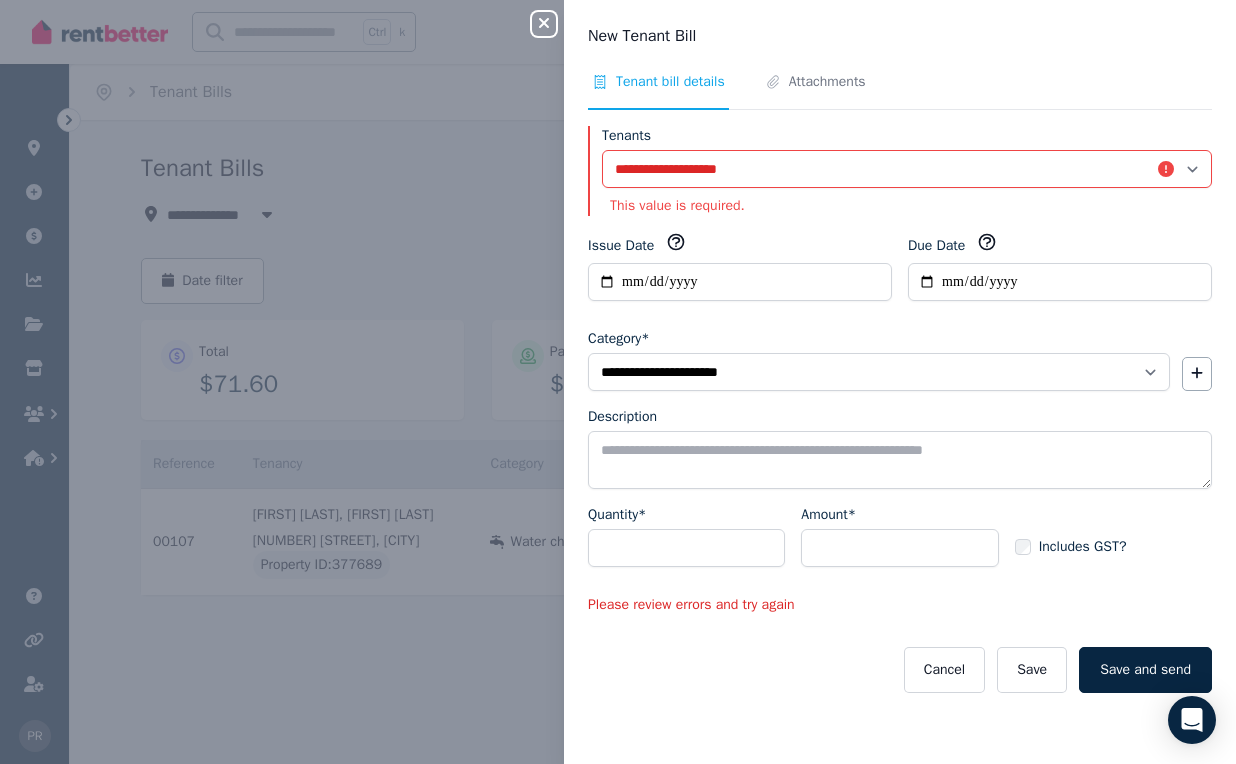 click on "**********" at bounding box center [900, 425] 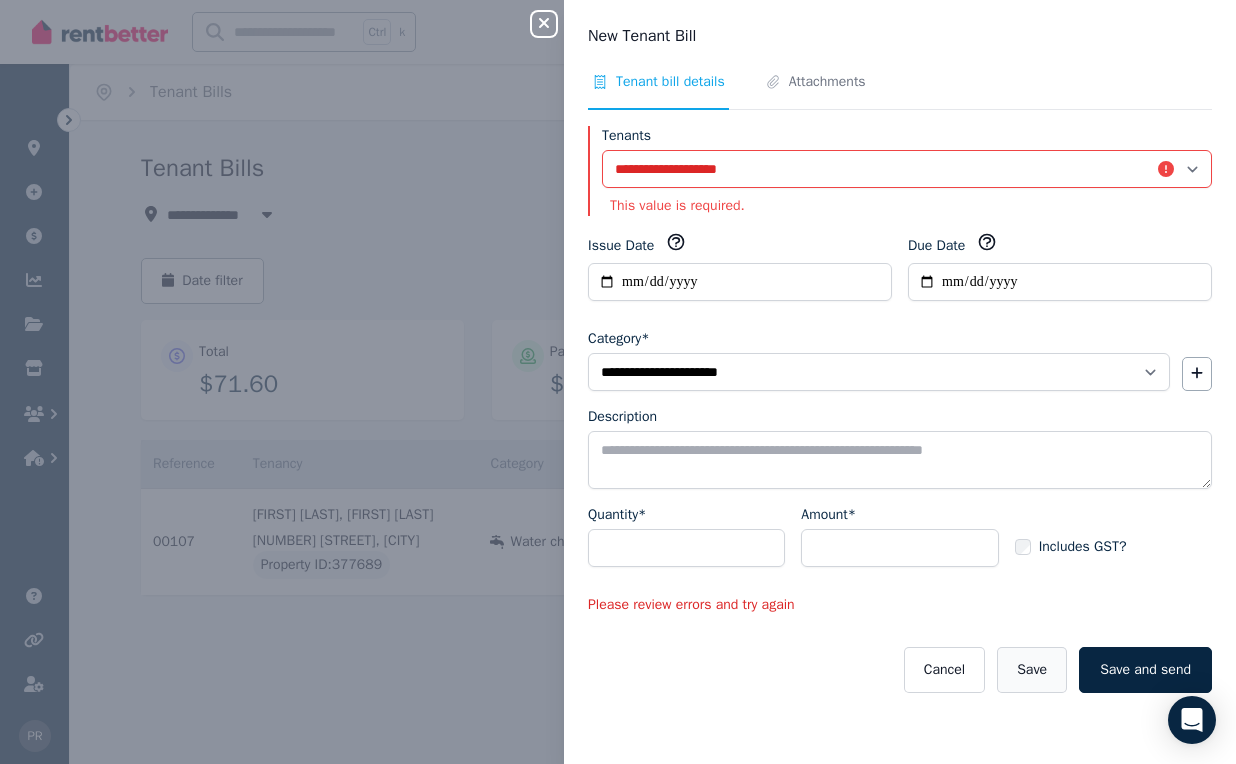 click on "Save" at bounding box center (1032, 670) 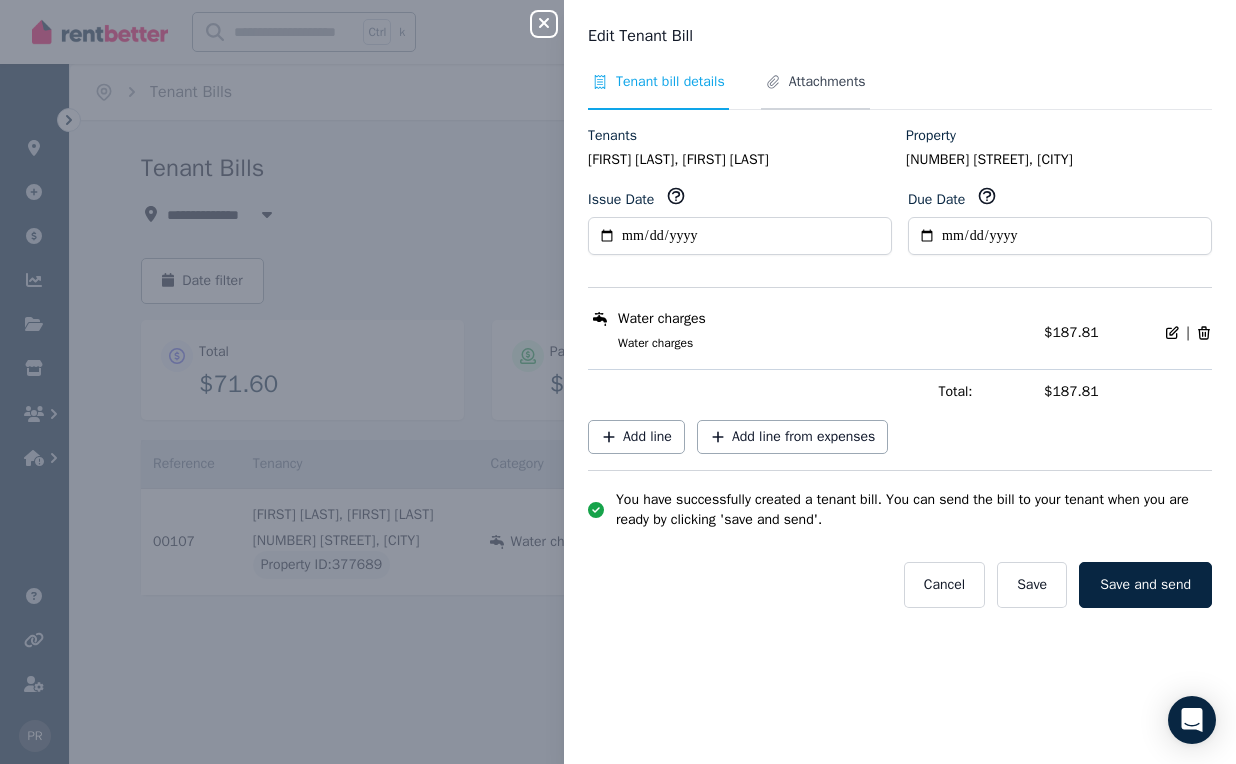 click on "Attachments" at bounding box center [827, 82] 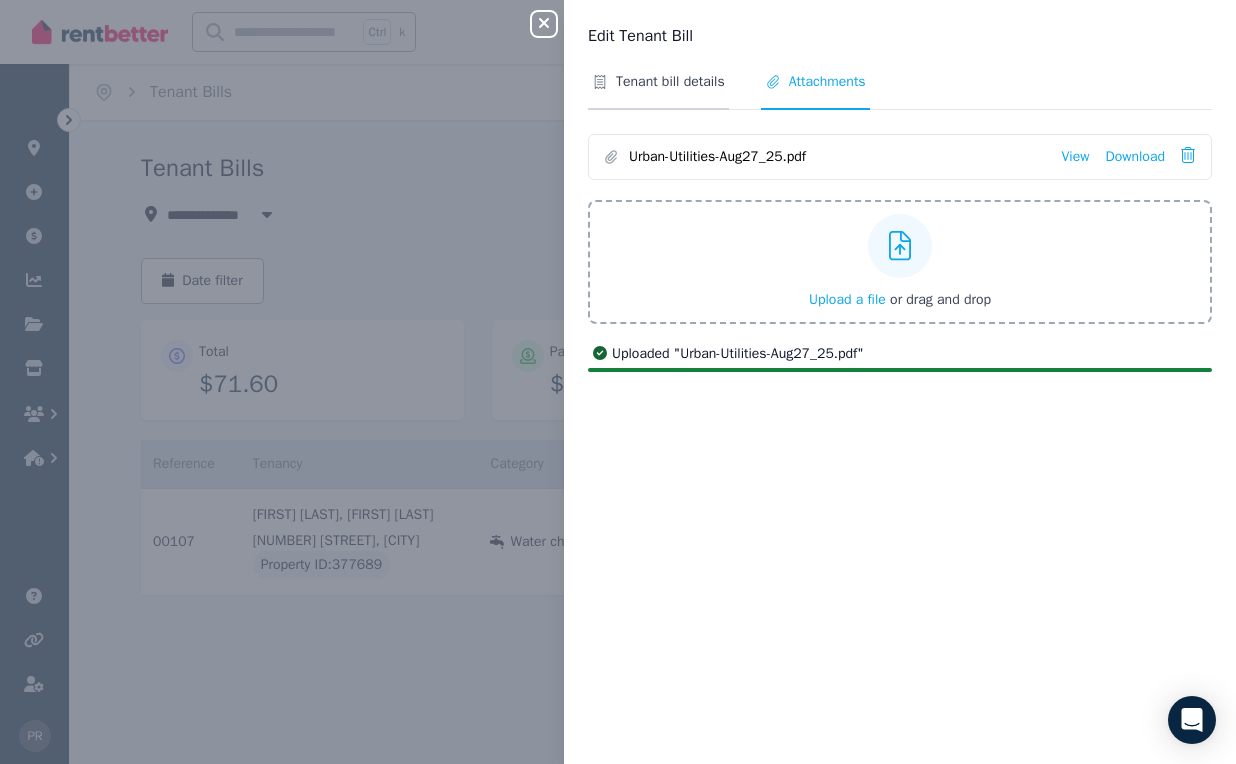 click on "Tenant bill details" at bounding box center [670, 82] 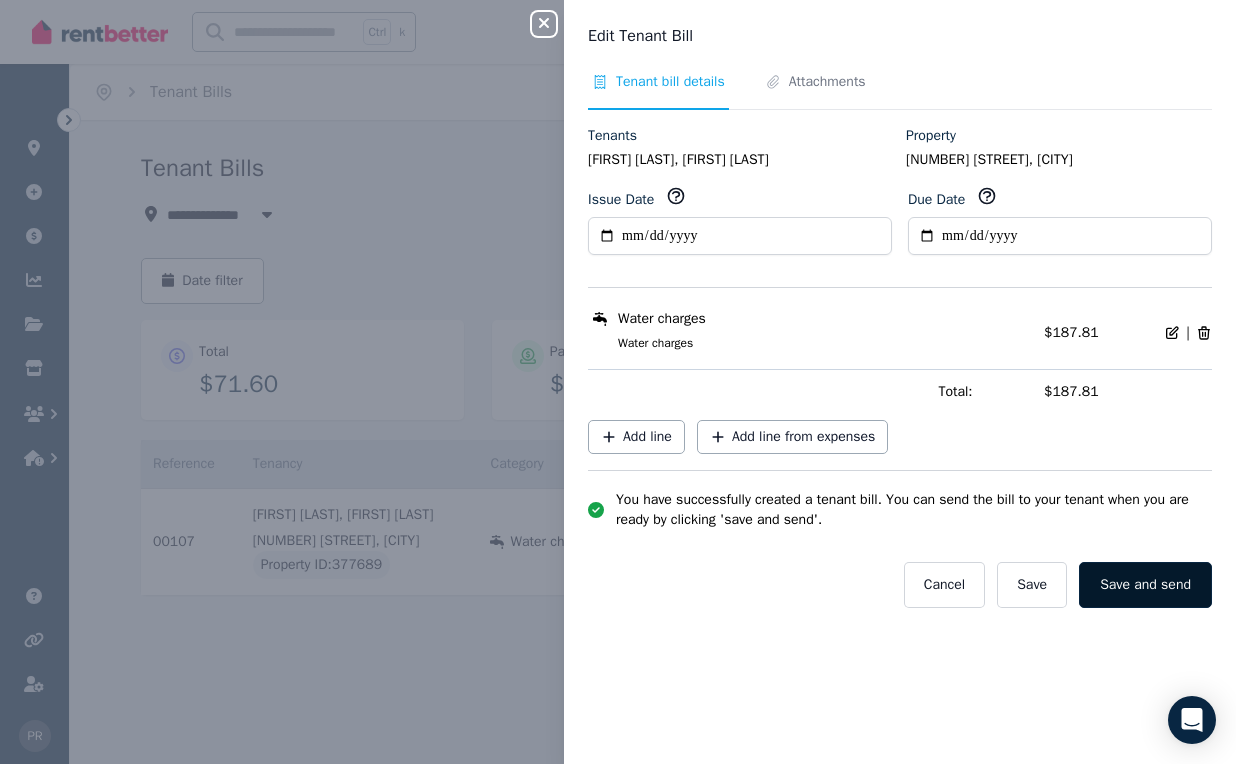 click on "Save and send" at bounding box center (1145, 585) 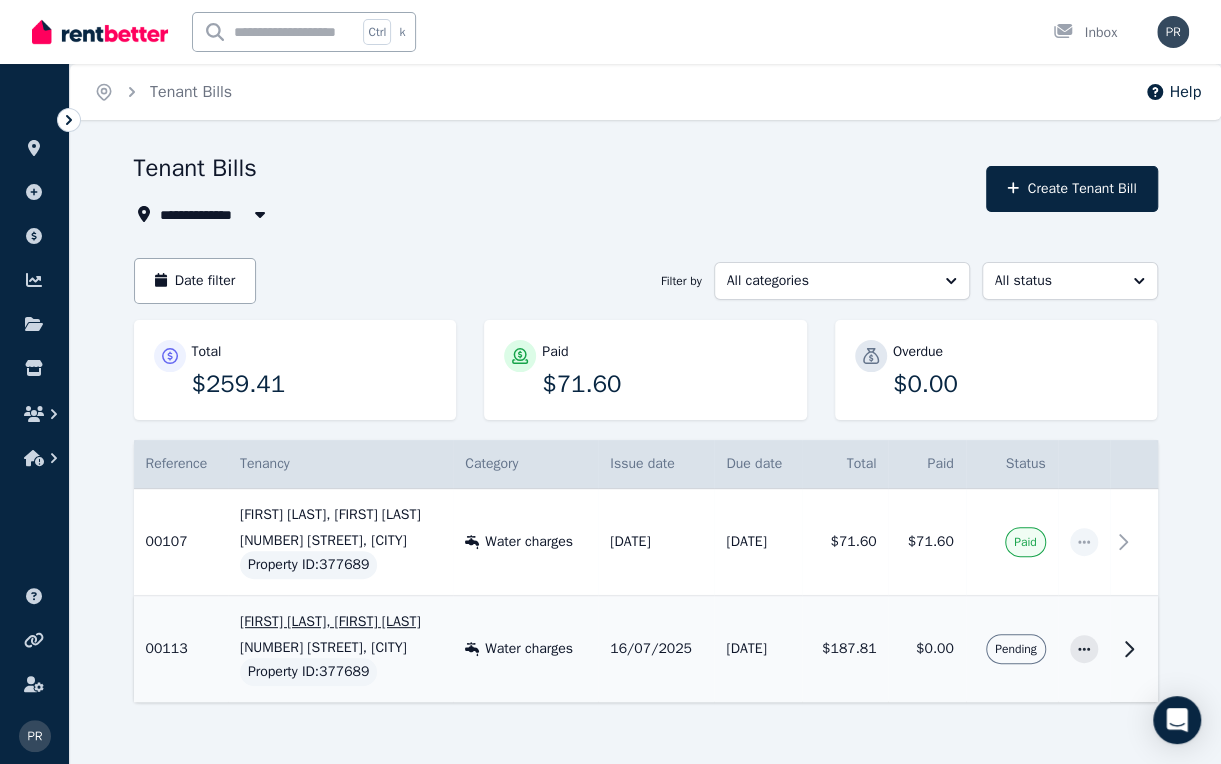 scroll, scrollTop: 44, scrollLeft: 0, axis: vertical 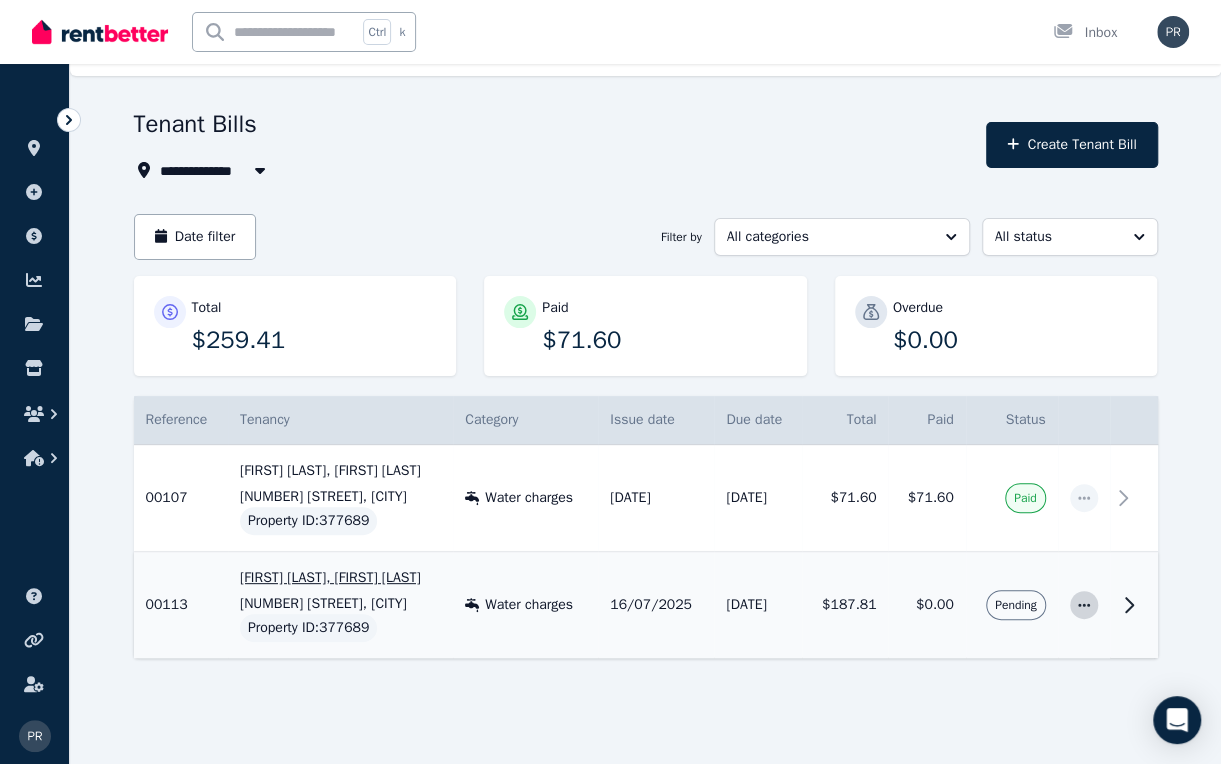 click 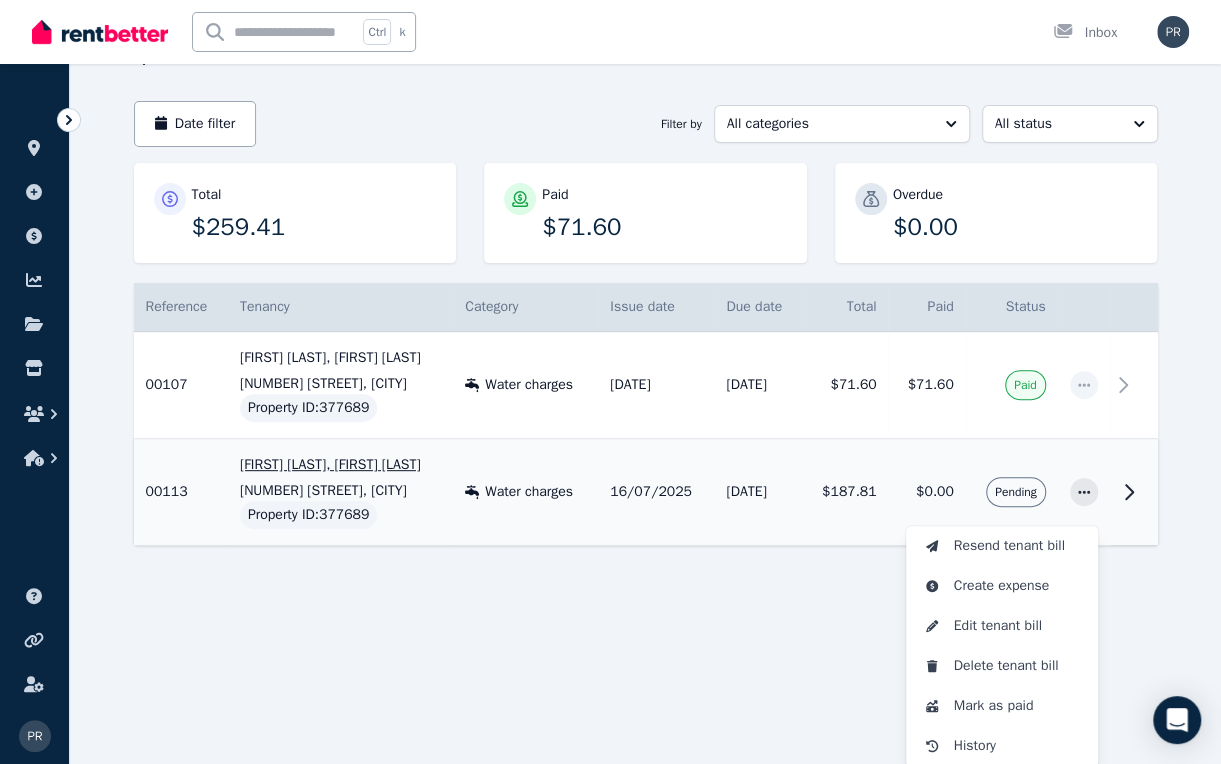 scroll, scrollTop: 158, scrollLeft: 0, axis: vertical 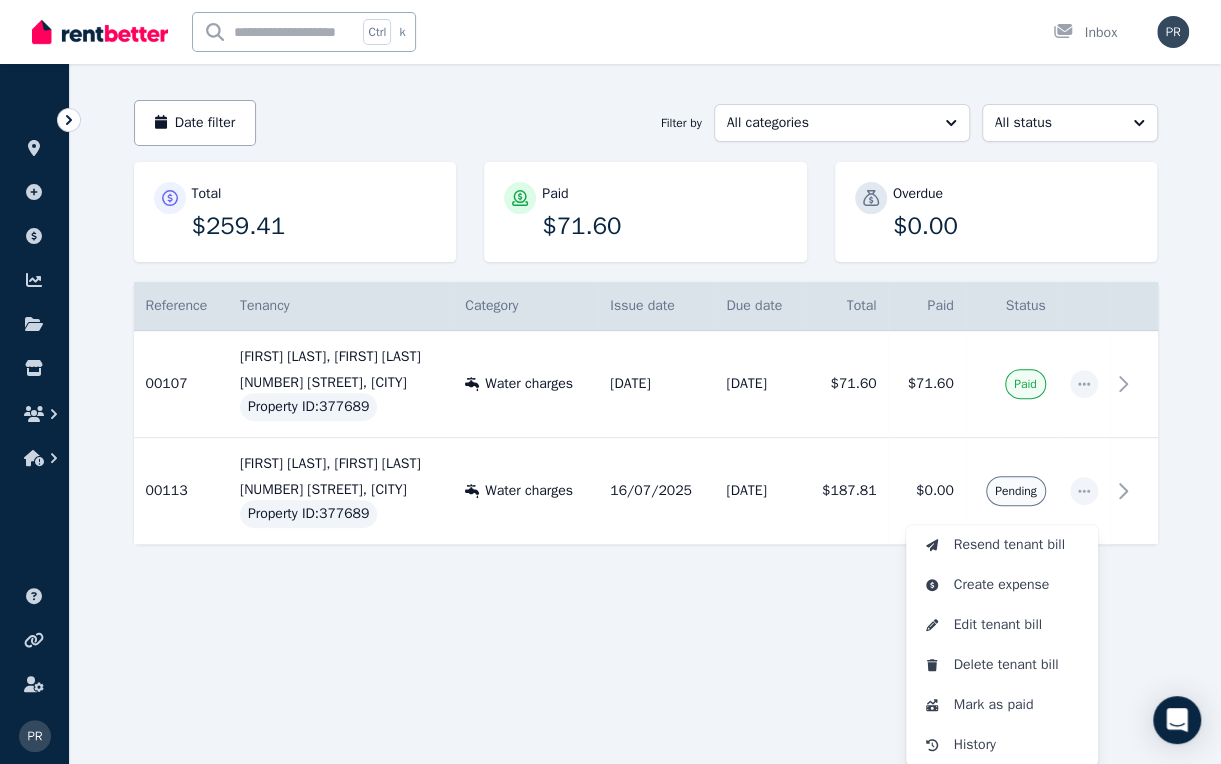 click at bounding box center [646, 598] 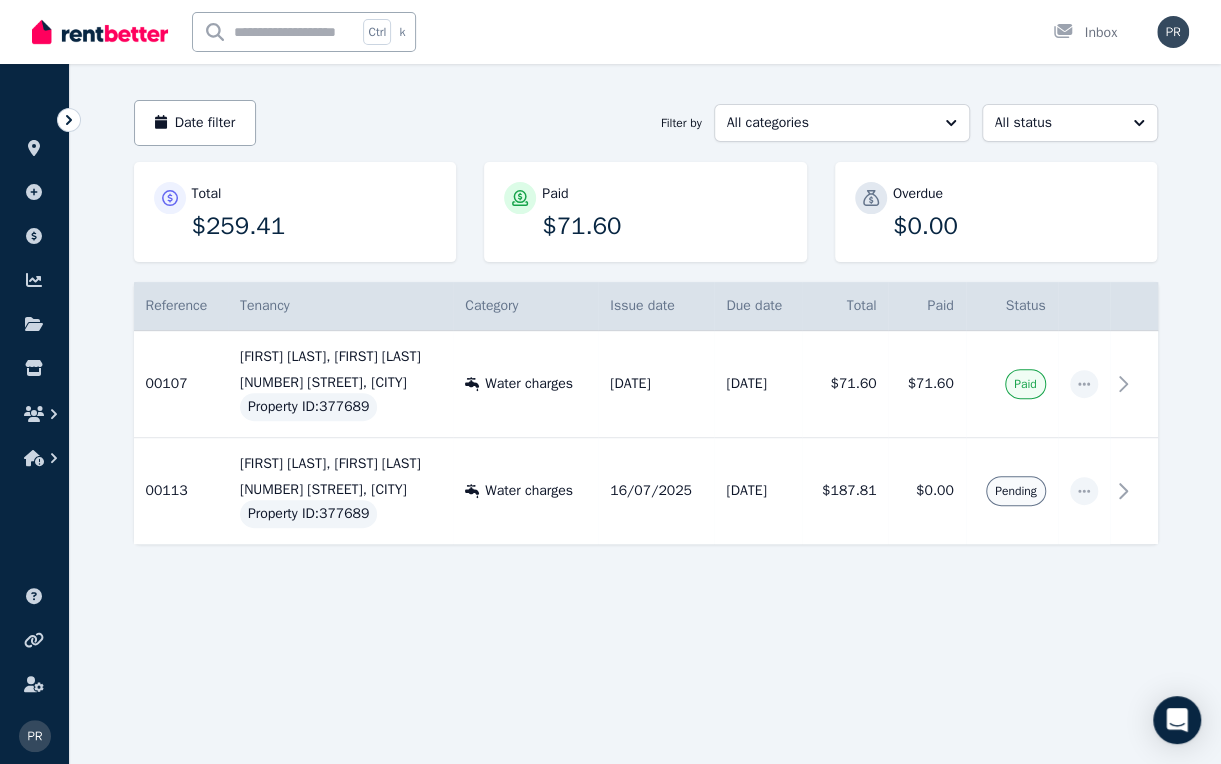 scroll, scrollTop: 44, scrollLeft: 0, axis: vertical 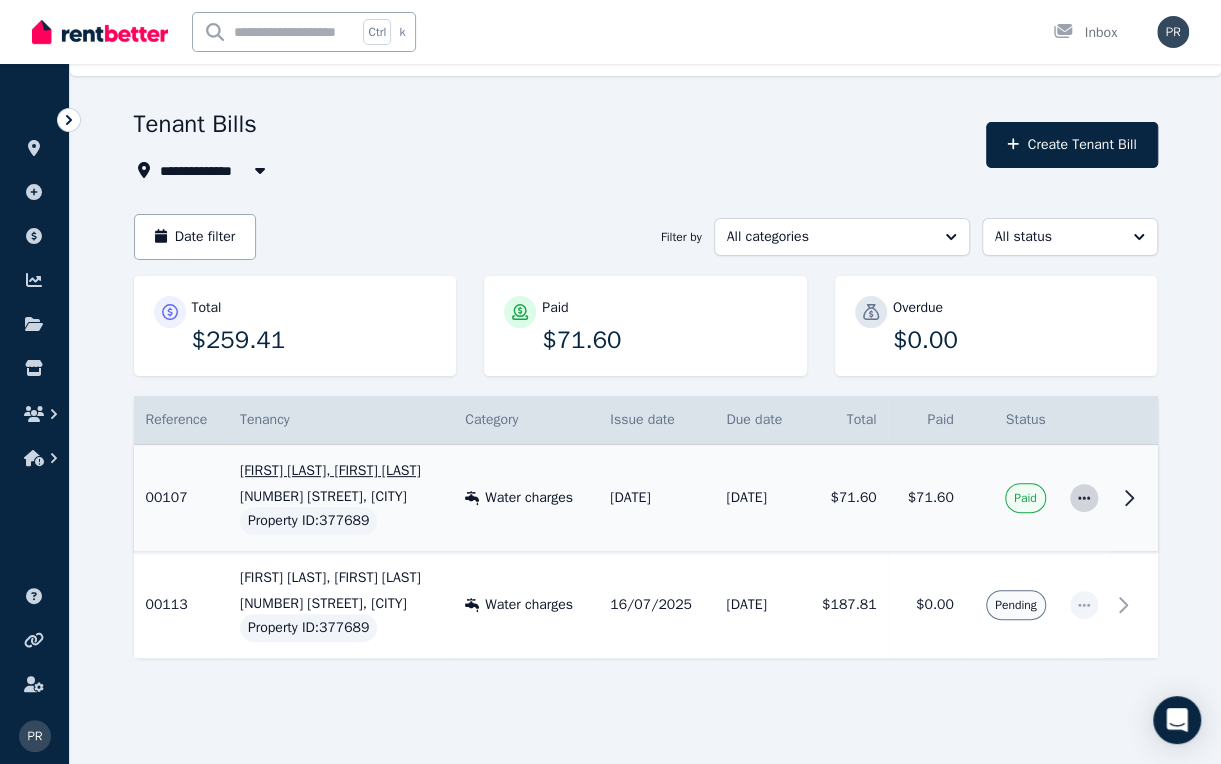 click 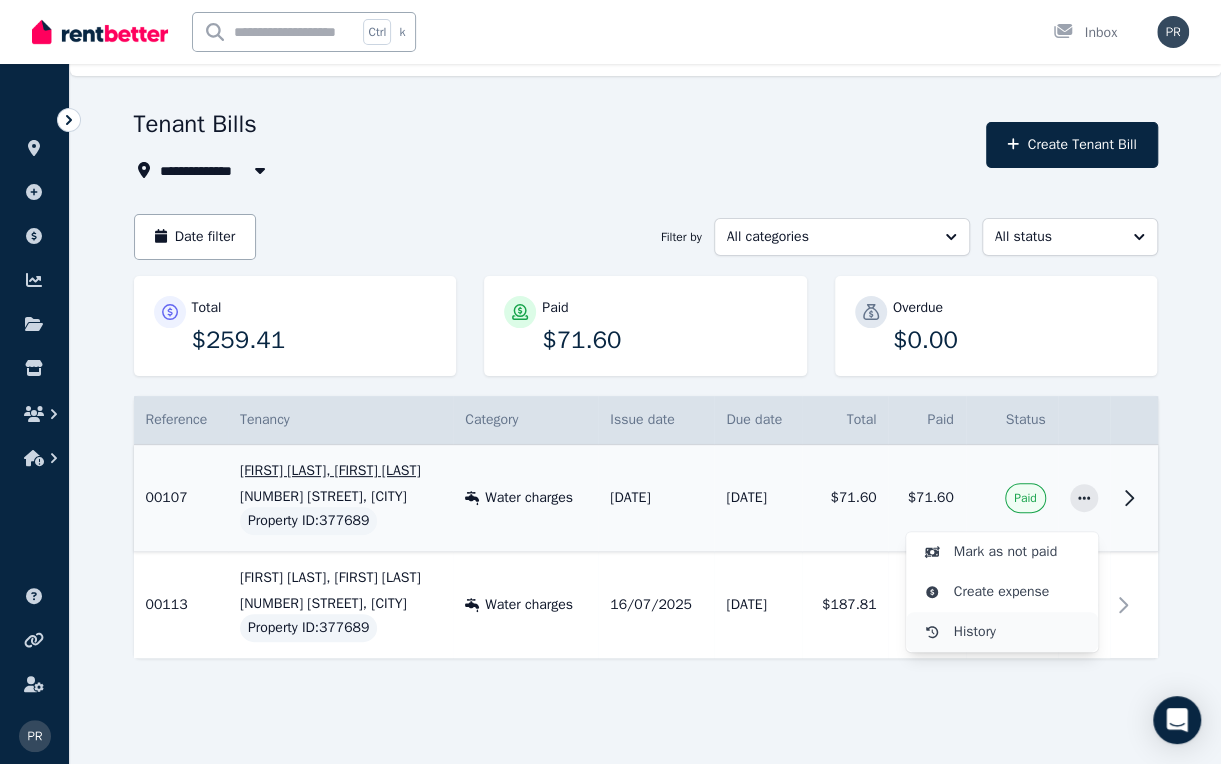 click on "History" at bounding box center [1018, 632] 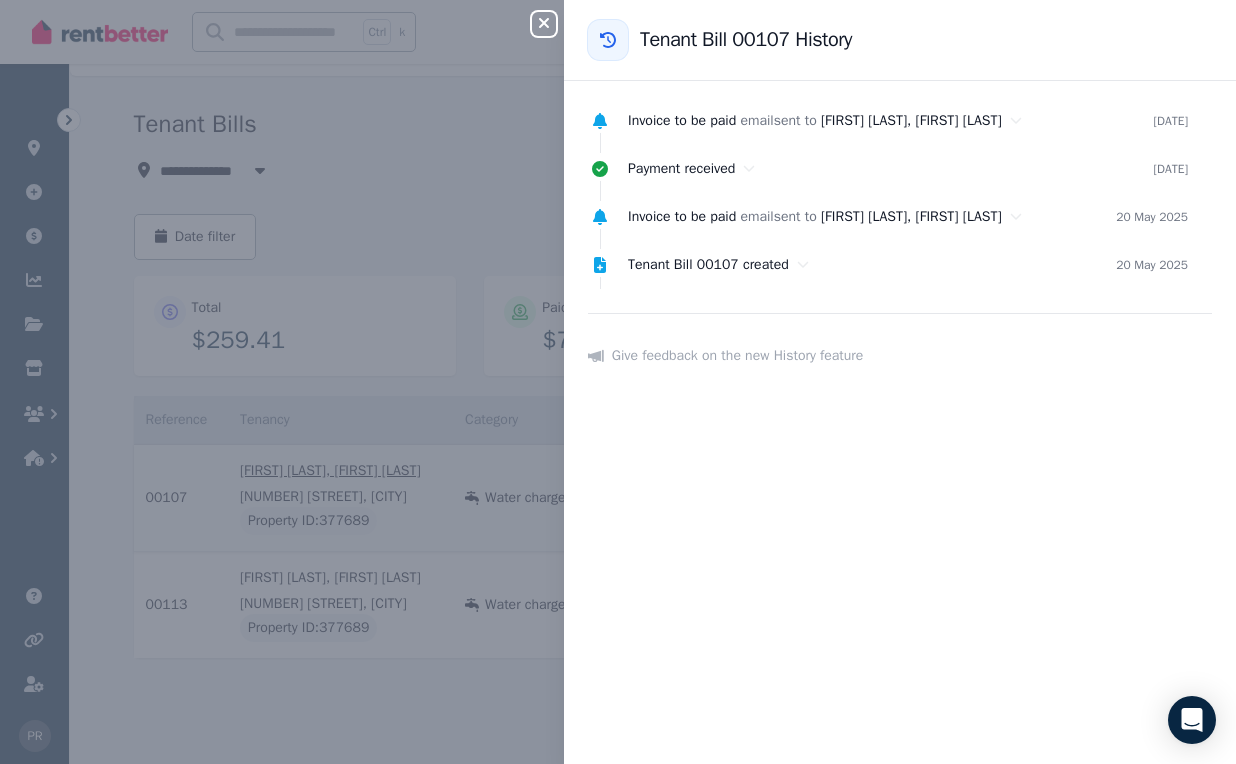 click 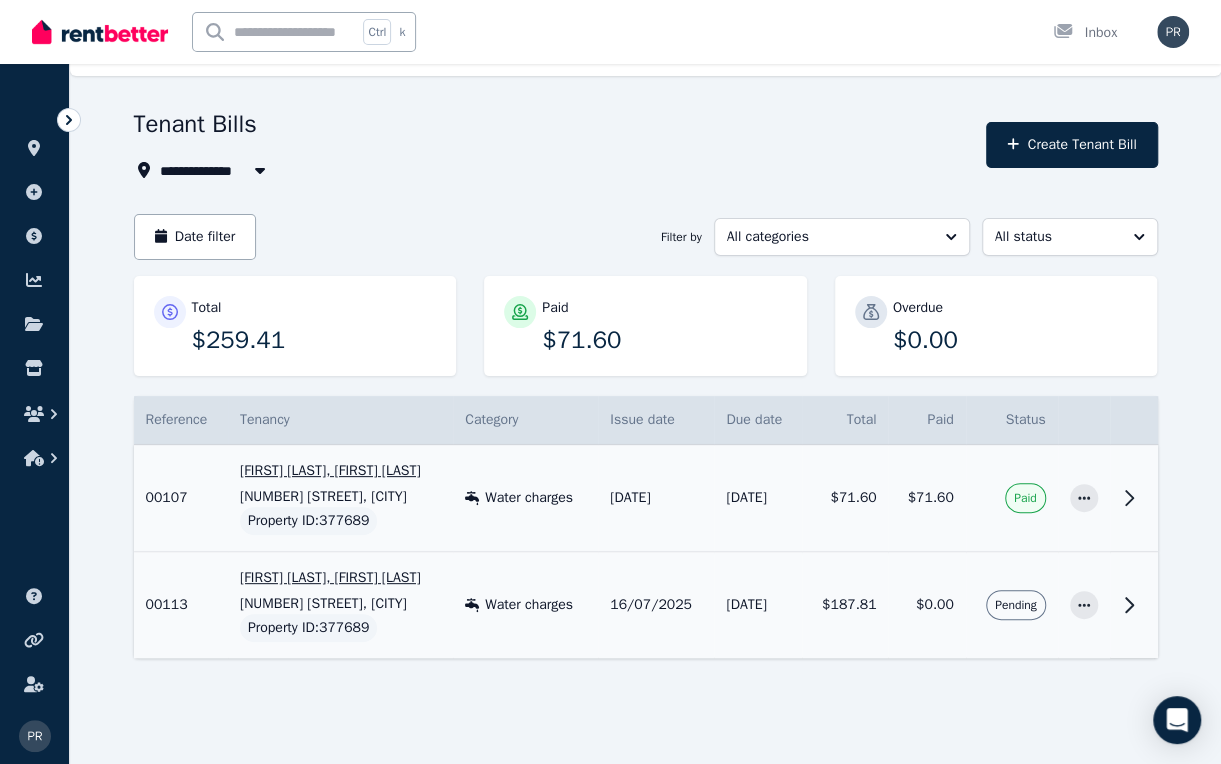 click 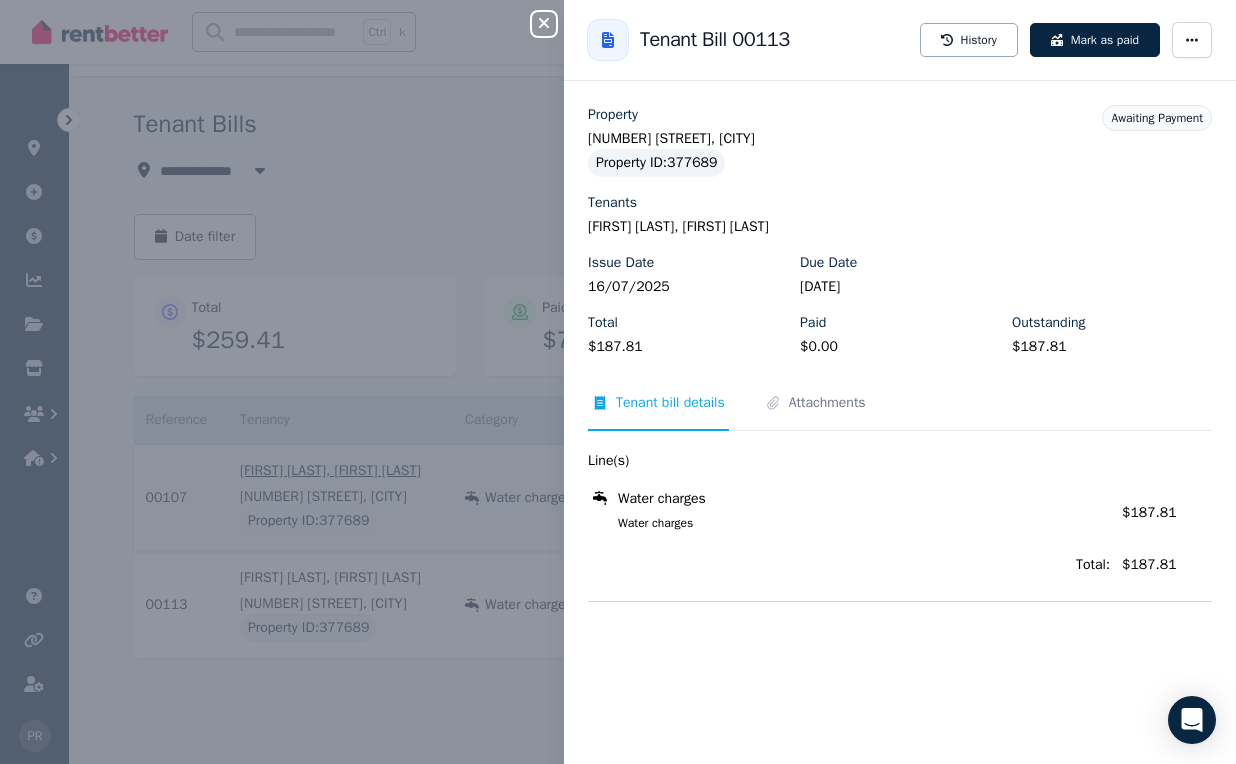 click 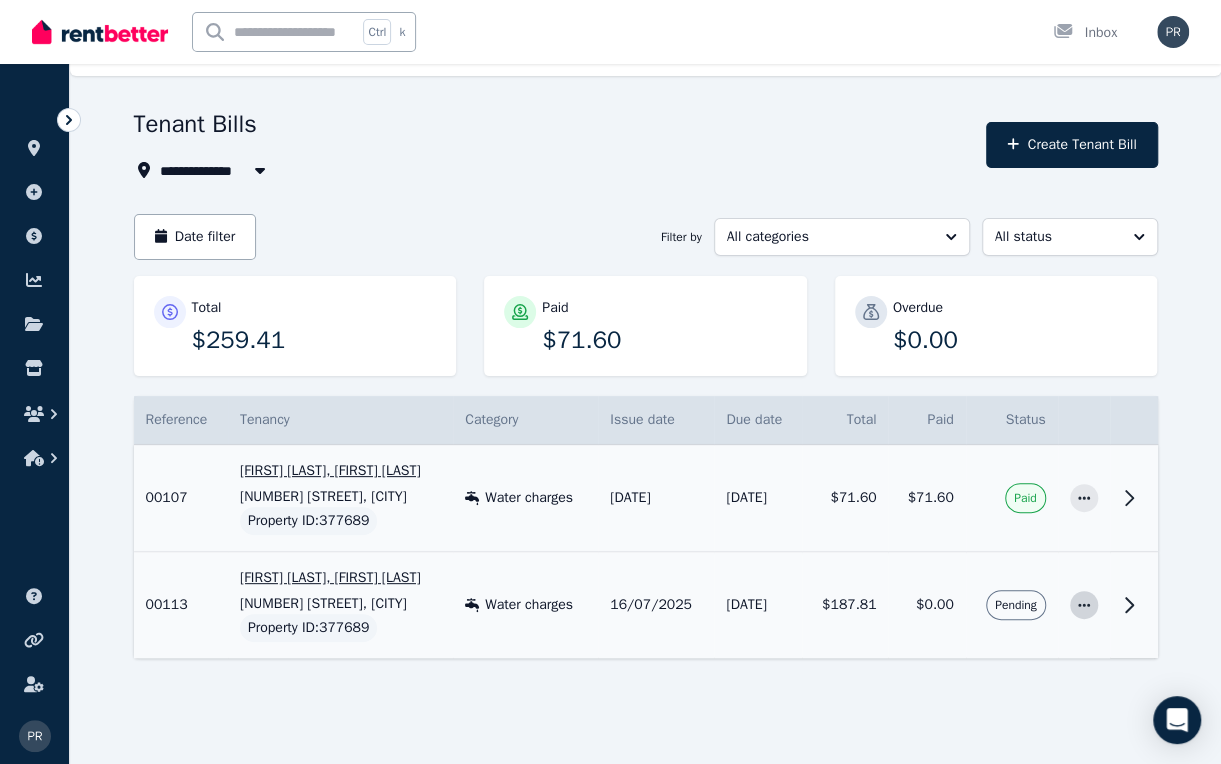click at bounding box center (1084, 605) 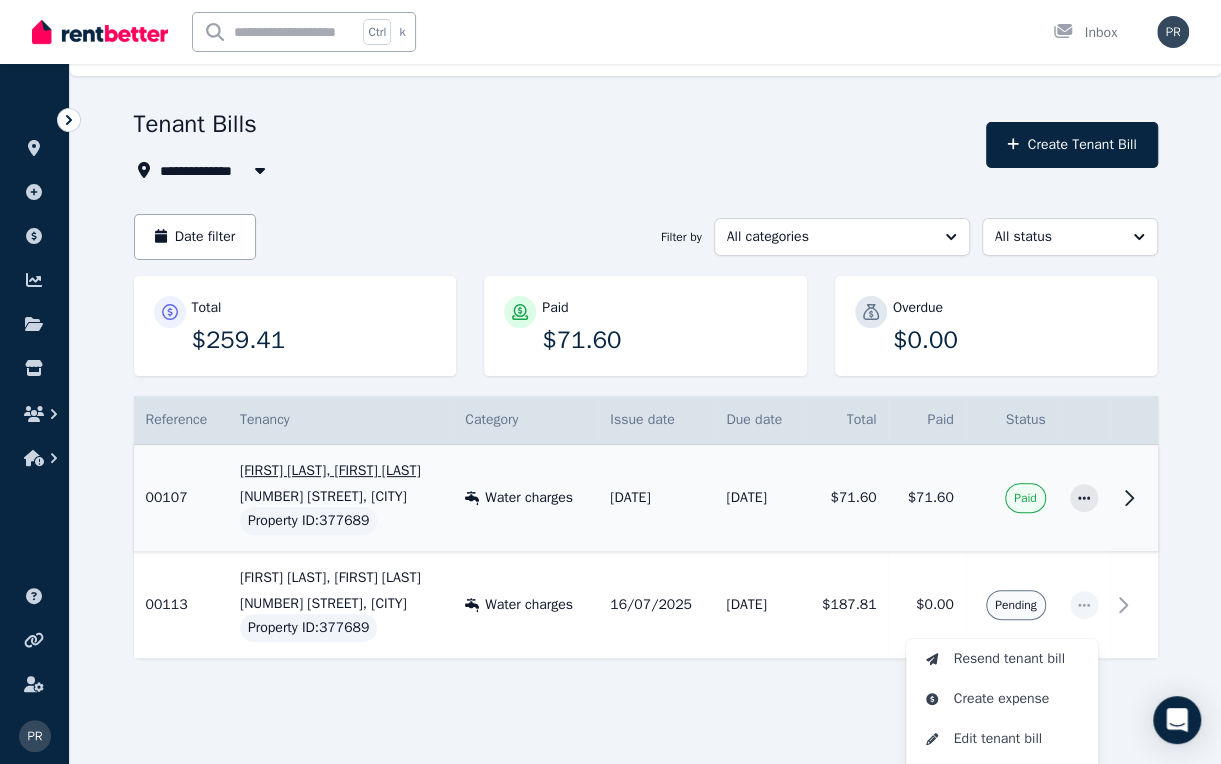 click on "Reference Details Tenancy Category Issue date Due date Total Paid Status 00107 Ref no: 00107 Tenants: [FIRST] [LAST], [FIRST] [LAST] Issue date: [DATE] Due Date: [DATE] Total $71.60 [FIRST] [LAST], [FIRST] [LAST] [NUMBER] [STREET], [CITY] Property ID : 377689 Water charges [DATE] [DATE] $71.60 $71.60 Paid 00113 Ref no: 00113 Tenants: [FIRST] [LAST], [FIRST] [LAST] Issue date: [DATE] Due Date: [DATE] Total $187.81 [FIRST] [LAST], [FIRST] [LAST] [NUMBER] [STREET], [CITY] Property ID : 377689 Water charges [DATE] [DATE] $187.81 $0.00 Pending Resend tenant bill Create expense Edit tenant bill Delete tenant bill Mark as paid History" at bounding box center (646, 545) 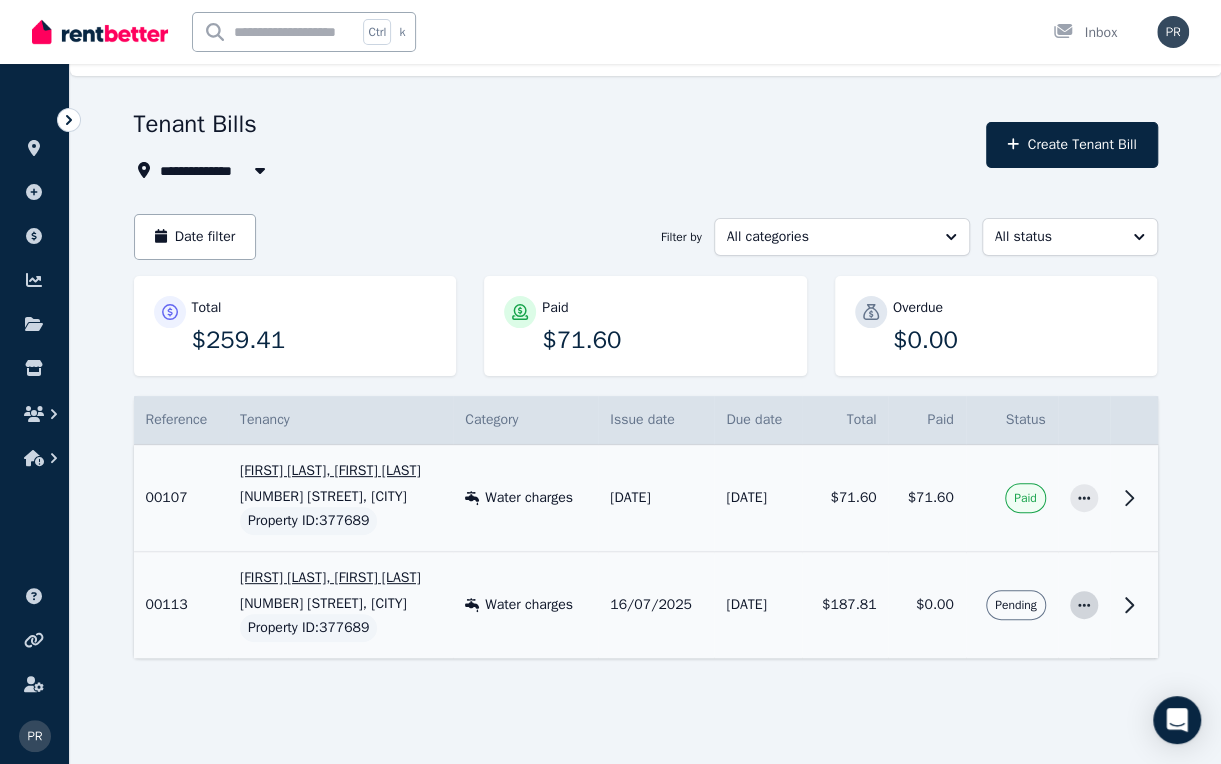 click at bounding box center (1084, 605) 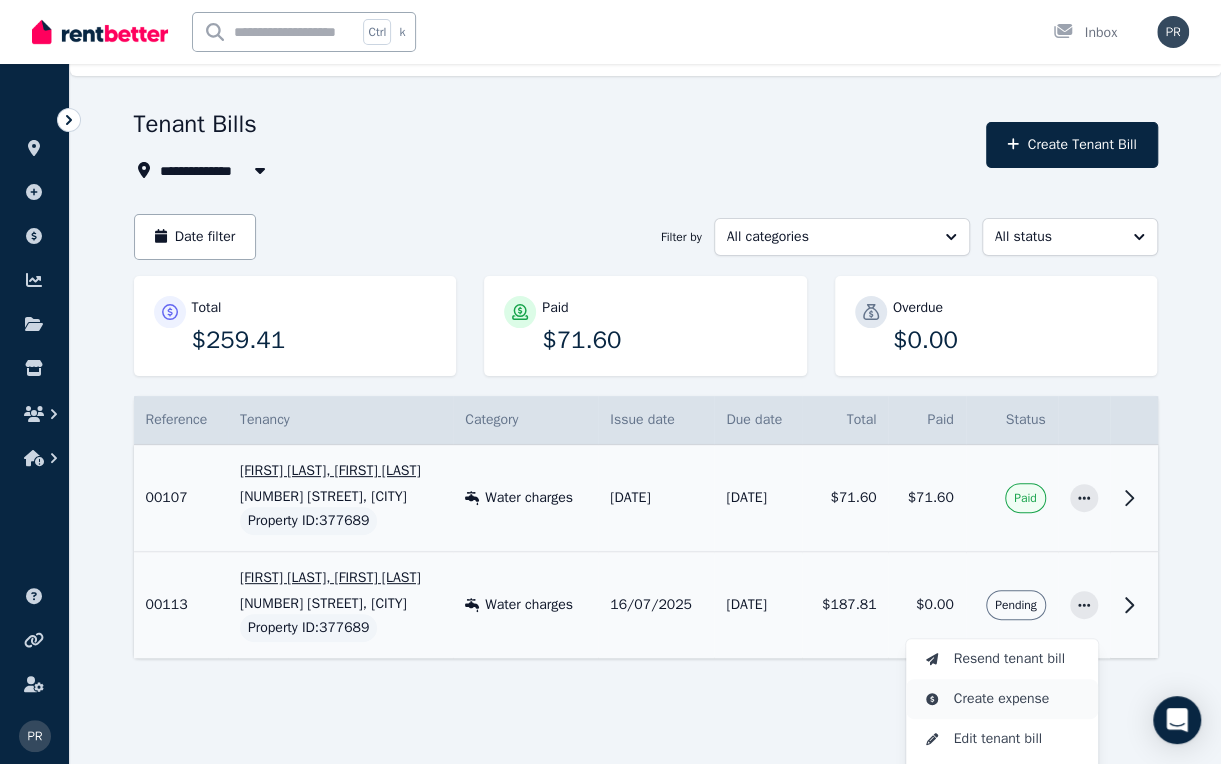 click on "Create expense" at bounding box center (1018, 699) 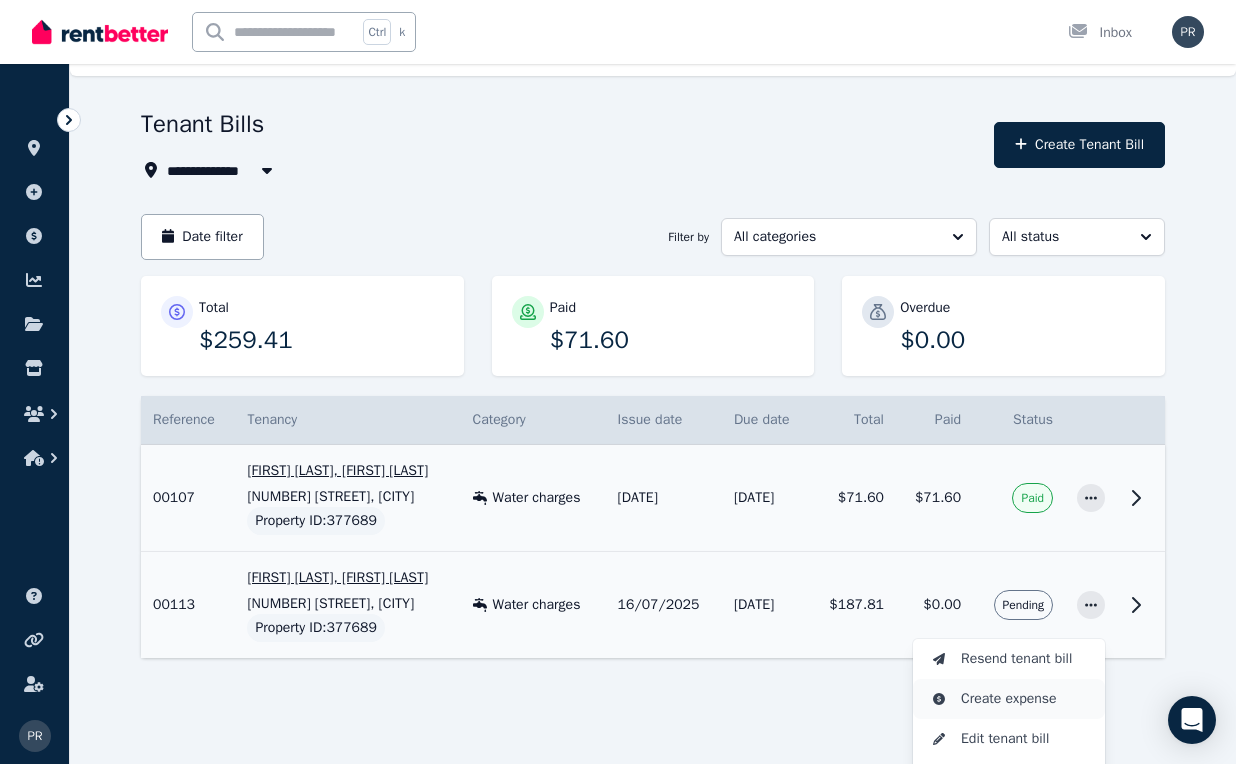 select on "**********" 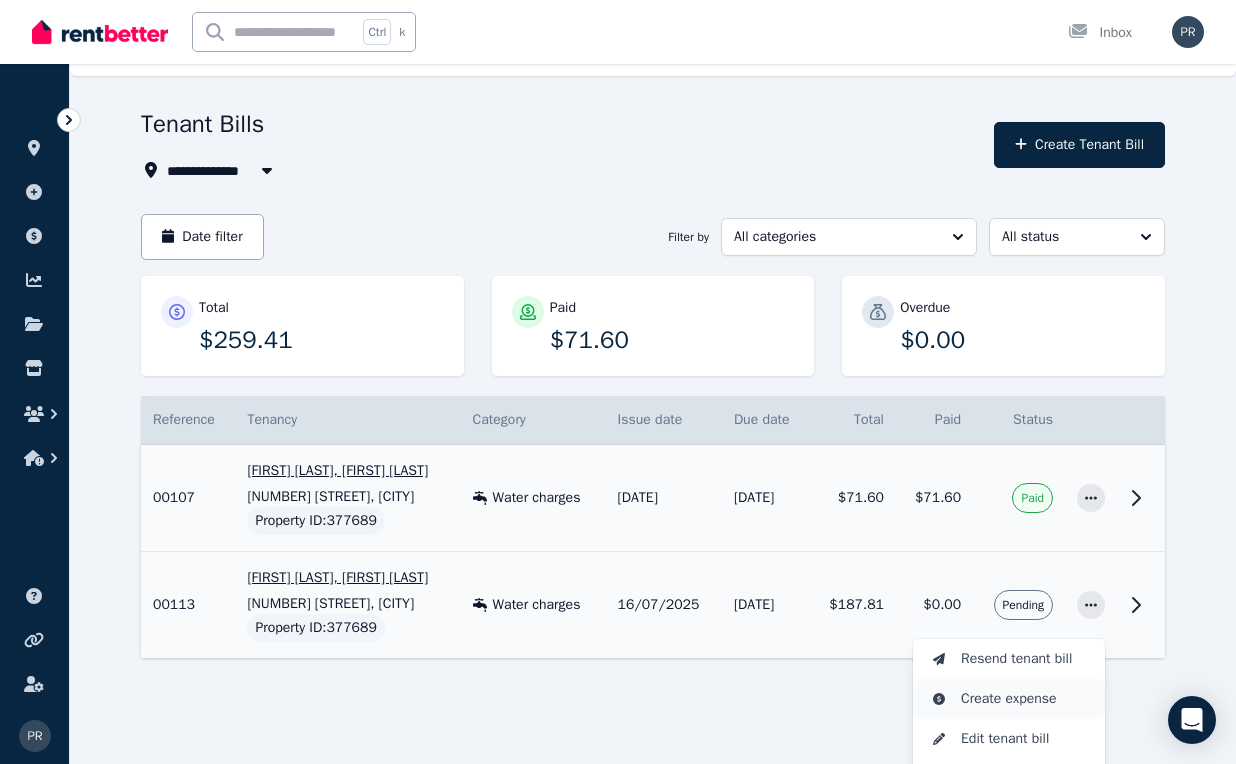 select on "**********" 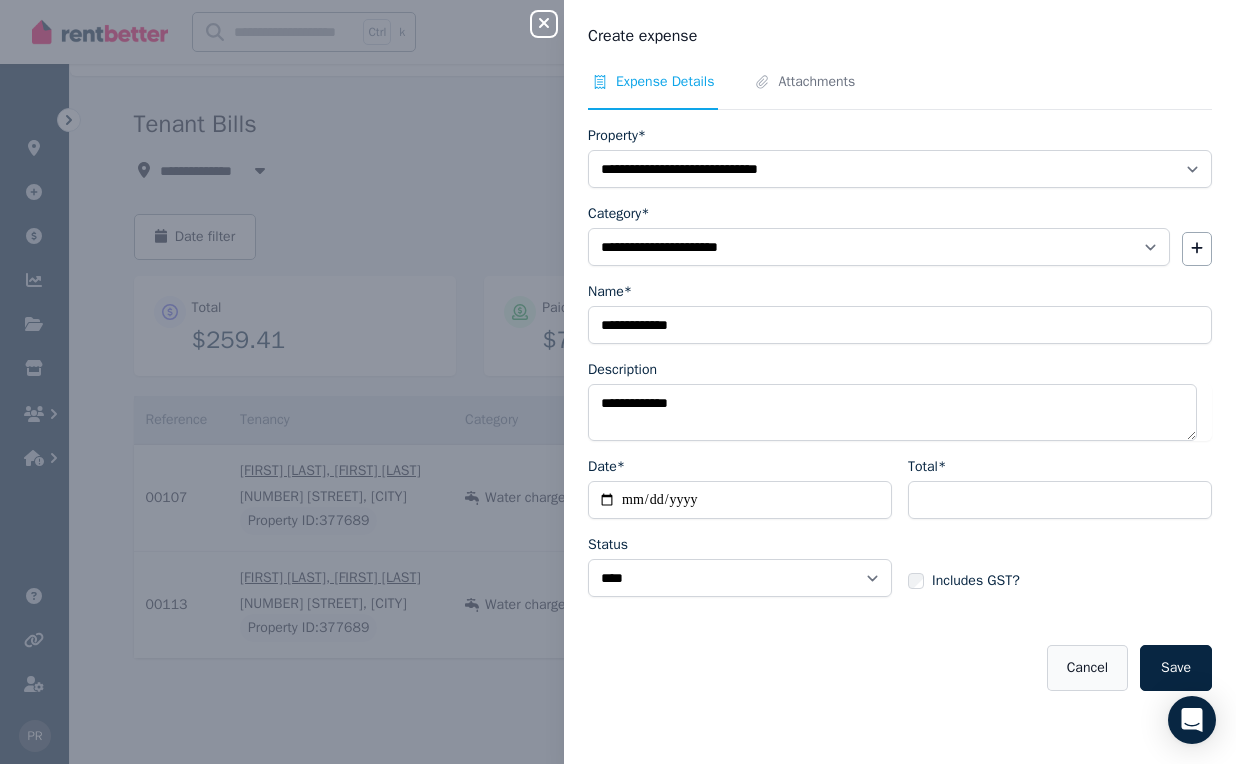 click on "Cancel" at bounding box center (1087, 668) 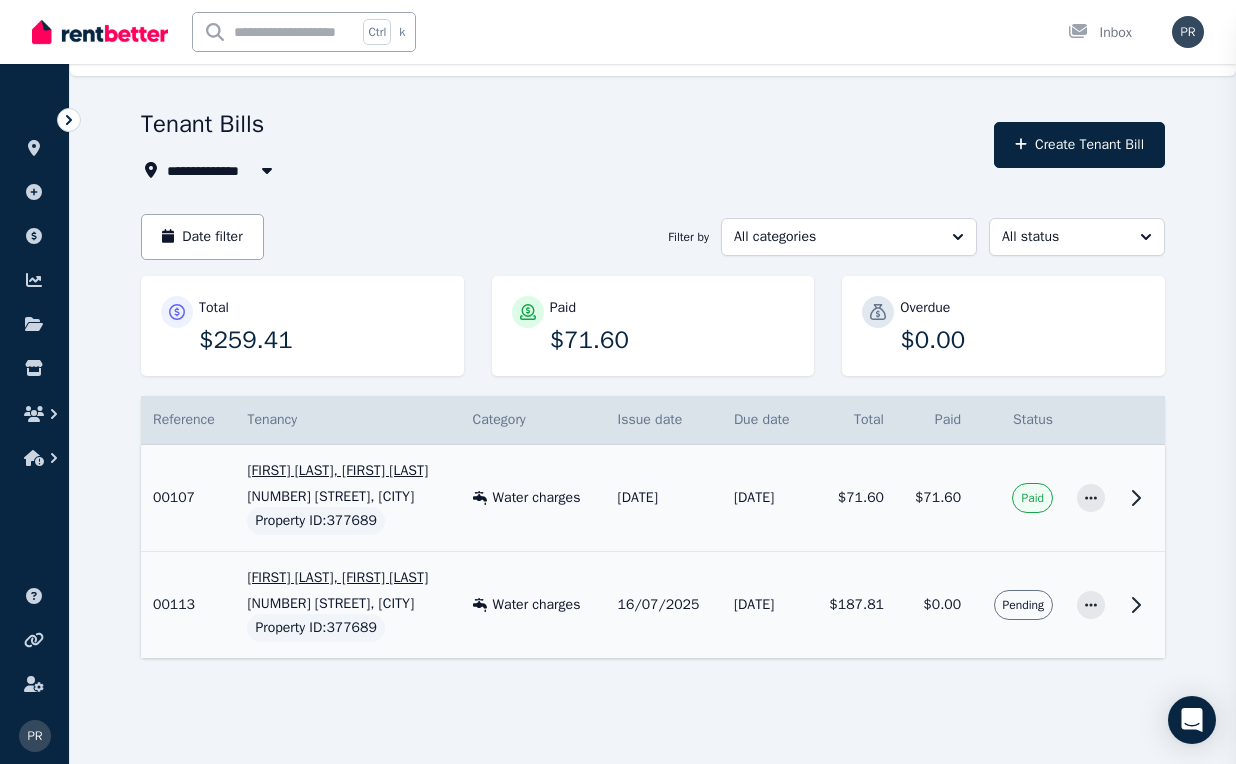 select 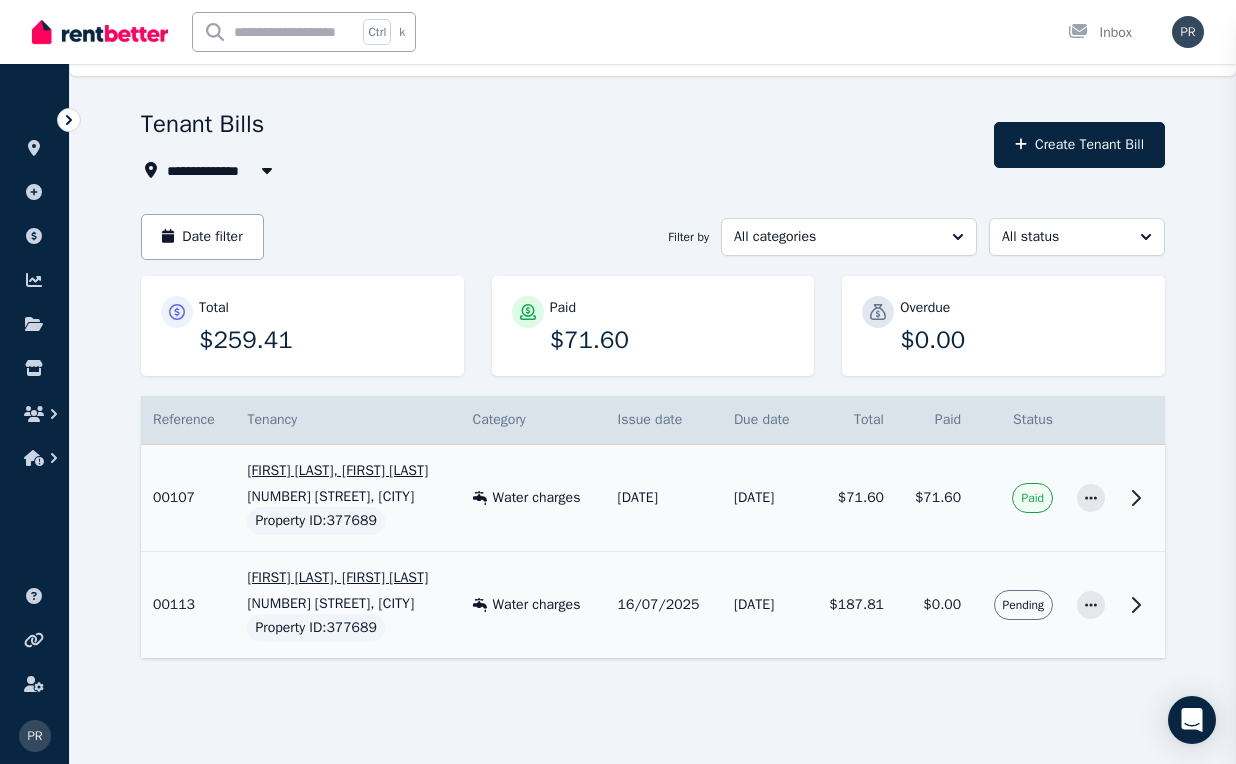 select 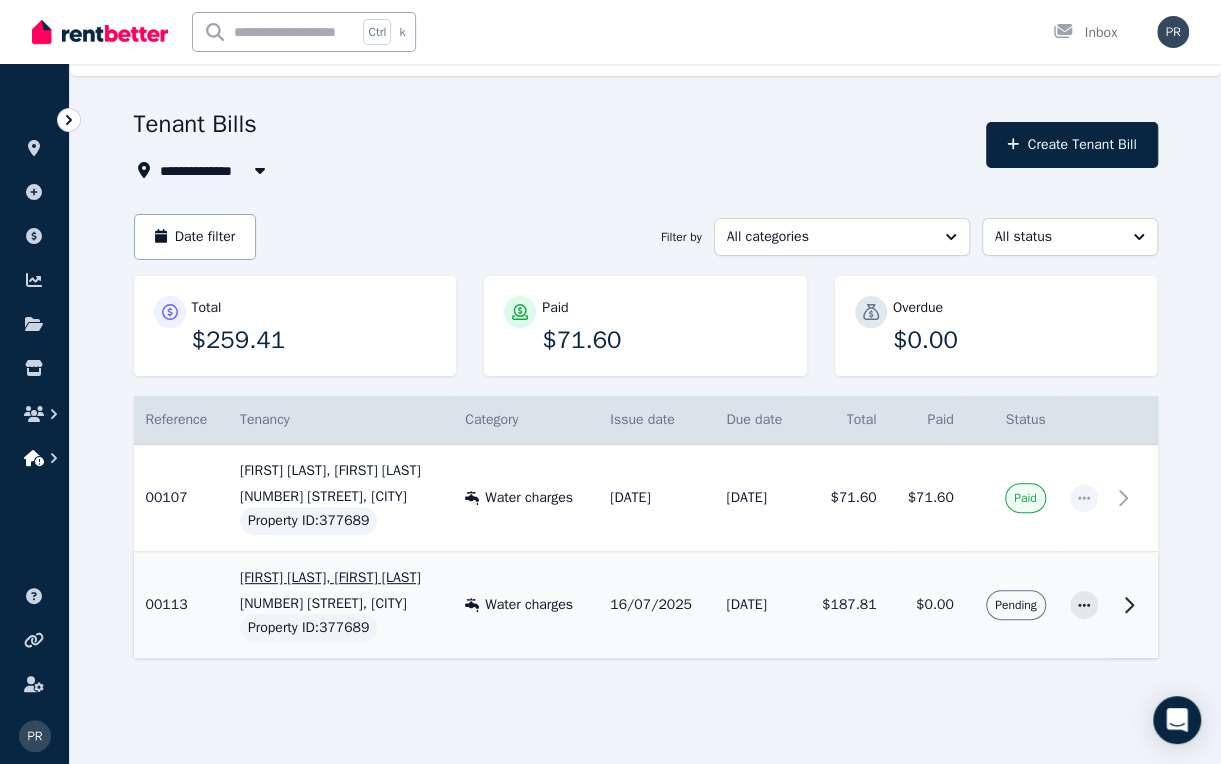 click 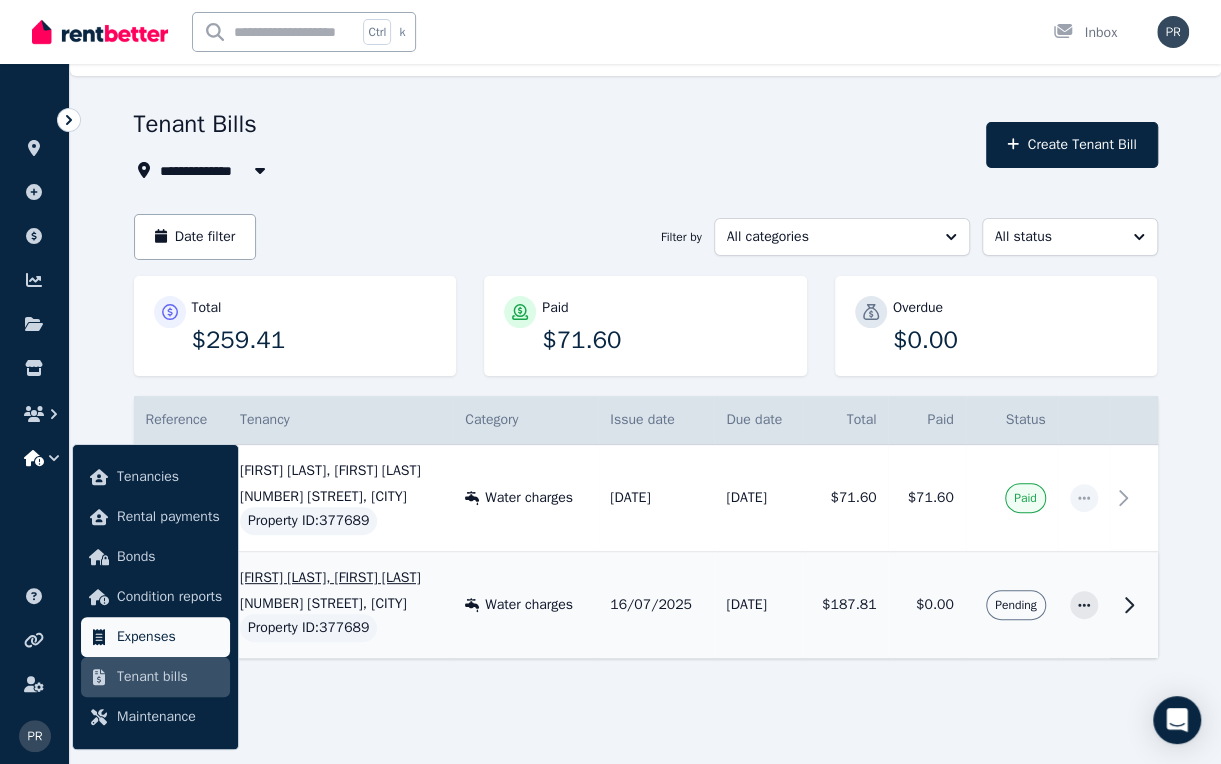 click on "Expenses" at bounding box center [169, 637] 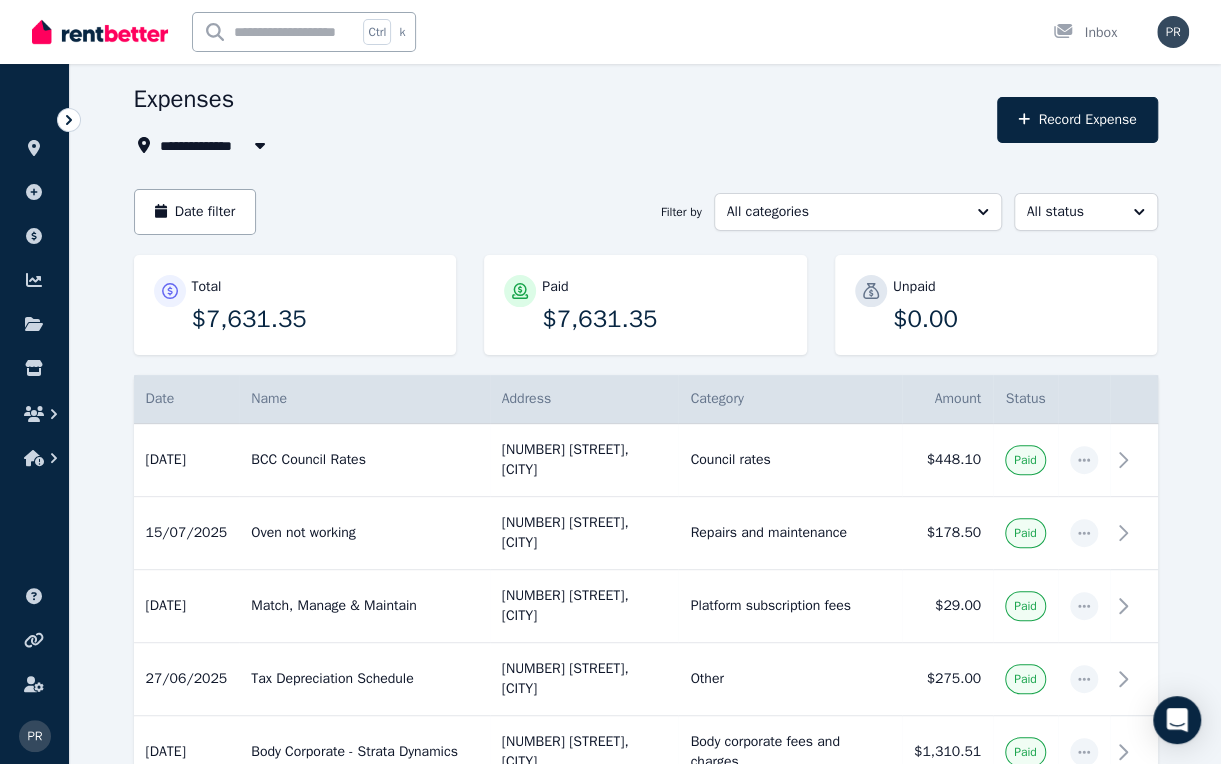 scroll, scrollTop: 0, scrollLeft: 0, axis: both 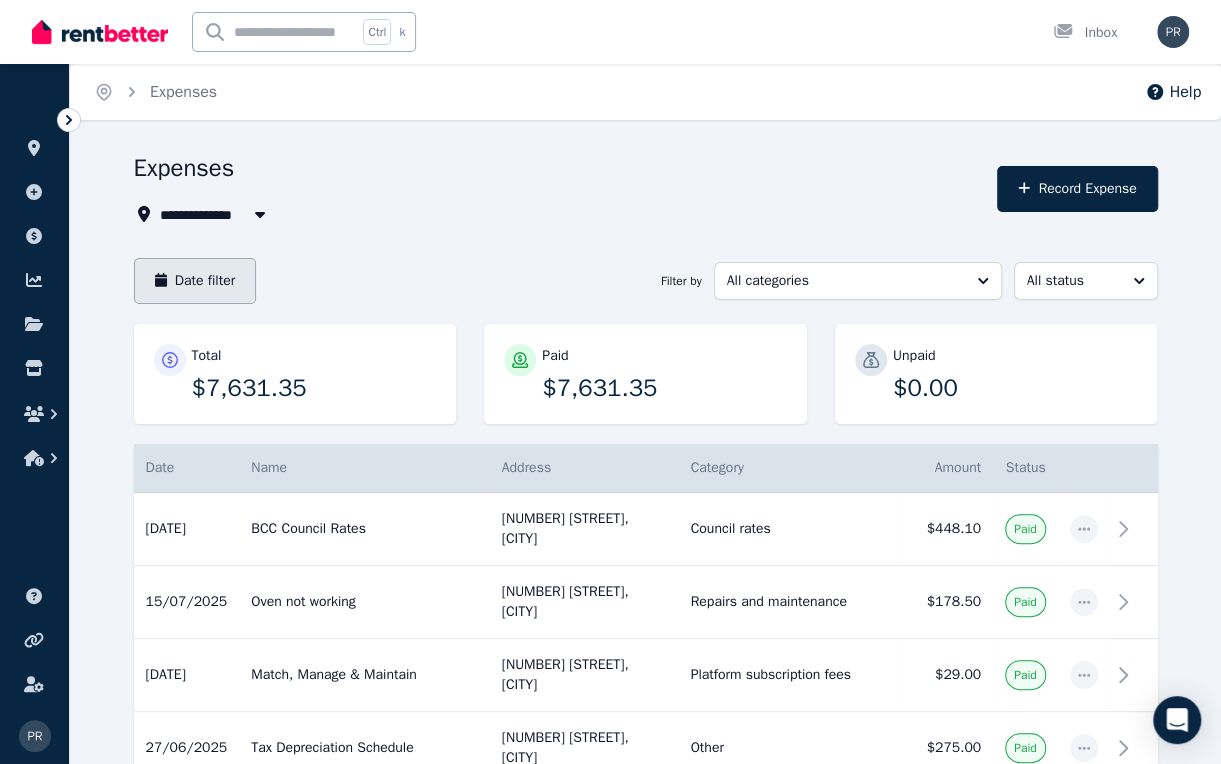 click on "Date filter" at bounding box center [195, 281] 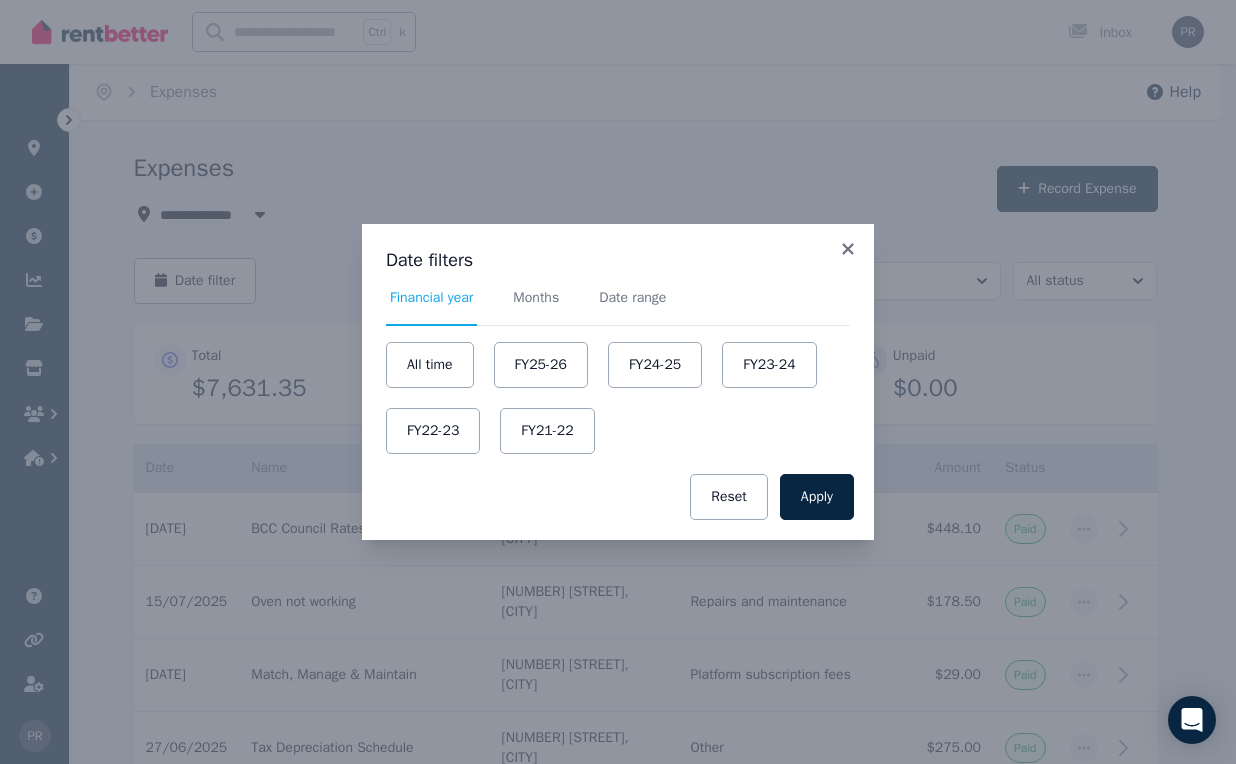 click on "Date filters Financial year Months Date range All time FY25-26 FY24-25 FY23-24 FY22-23 FY21-22 Apply Reset" at bounding box center (618, 382) 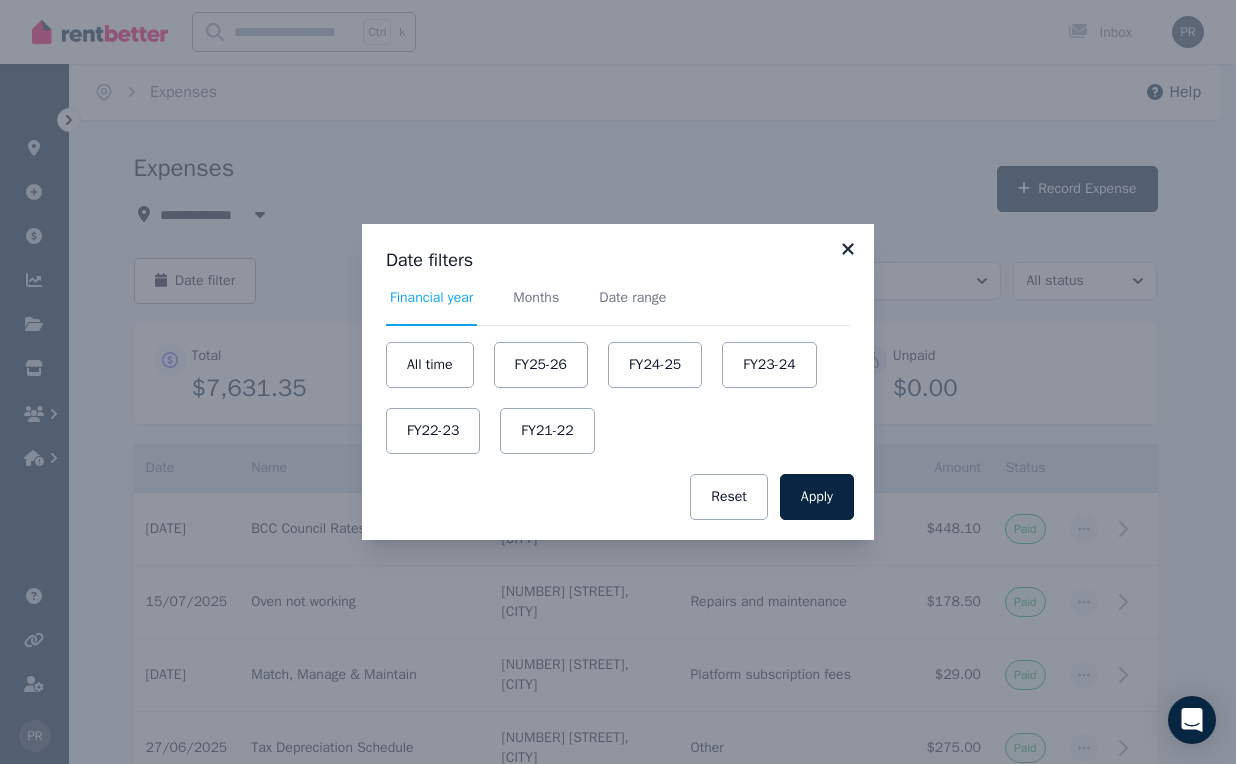 click 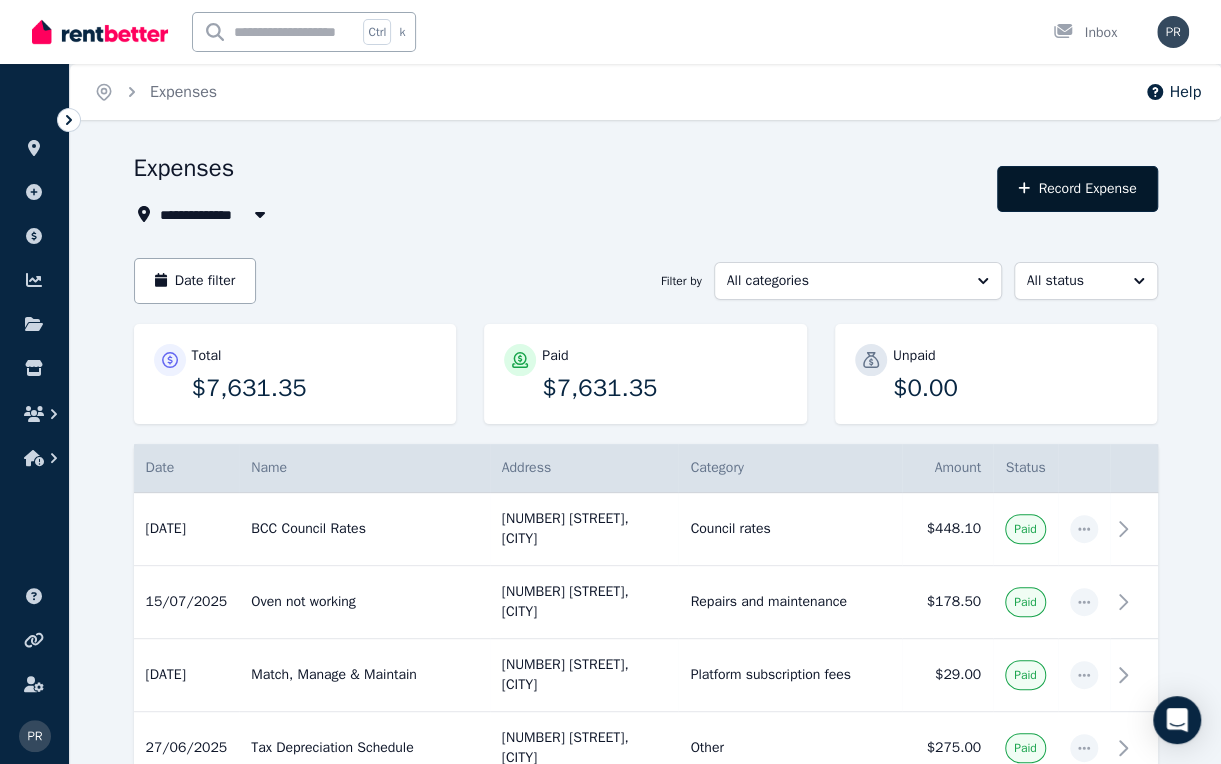 click on "Record Expense" at bounding box center [1077, 189] 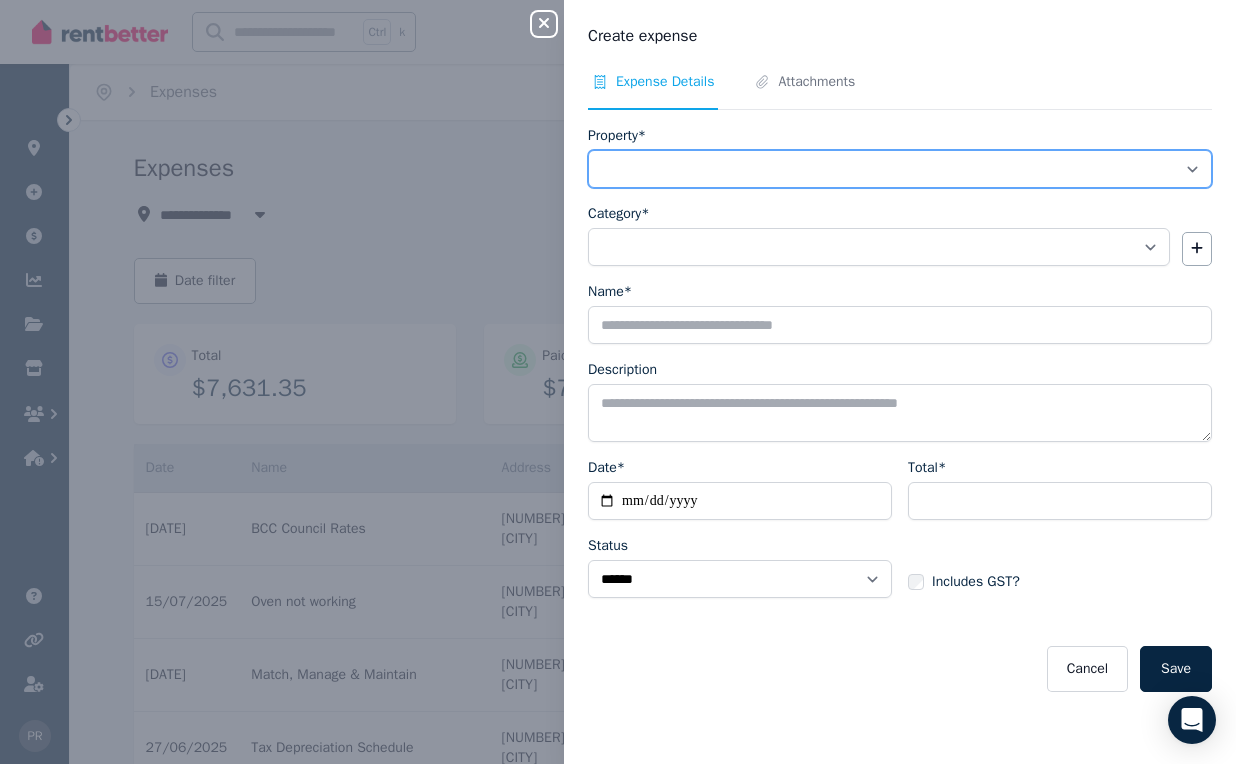 click on "**********" at bounding box center [900, 169] 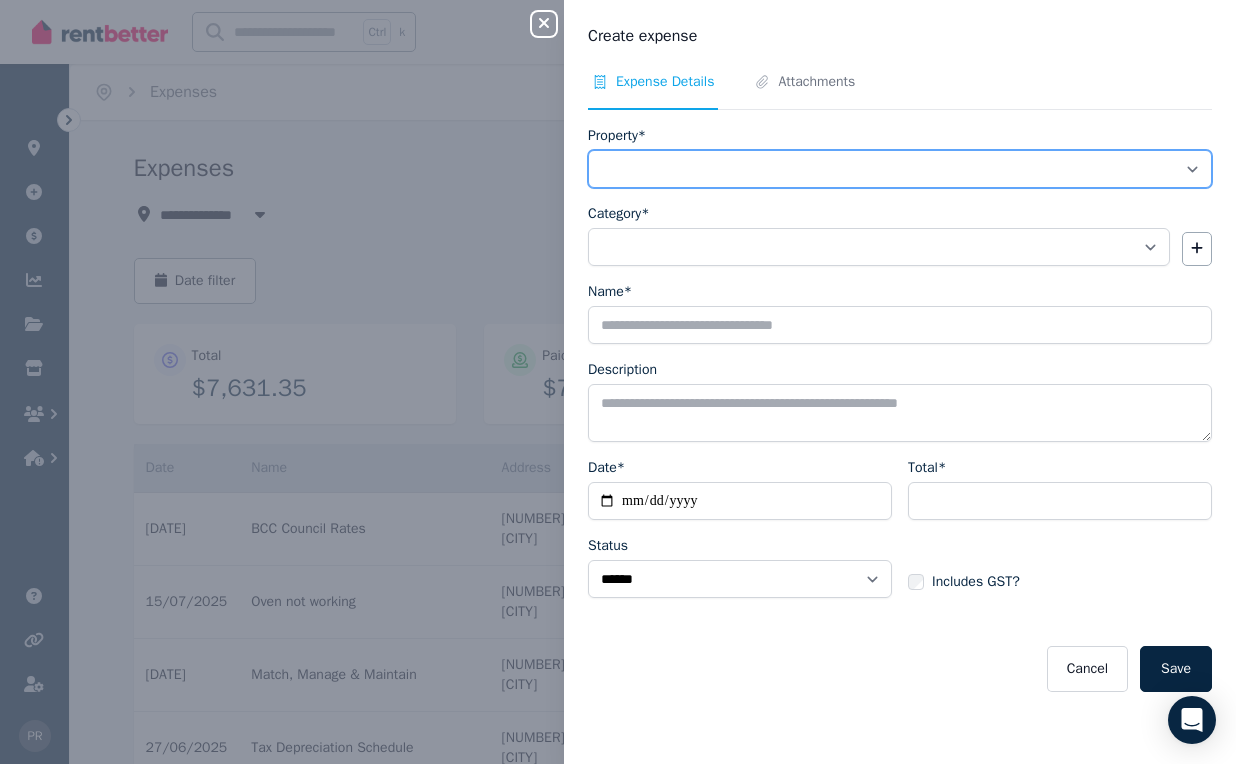 select on "**********" 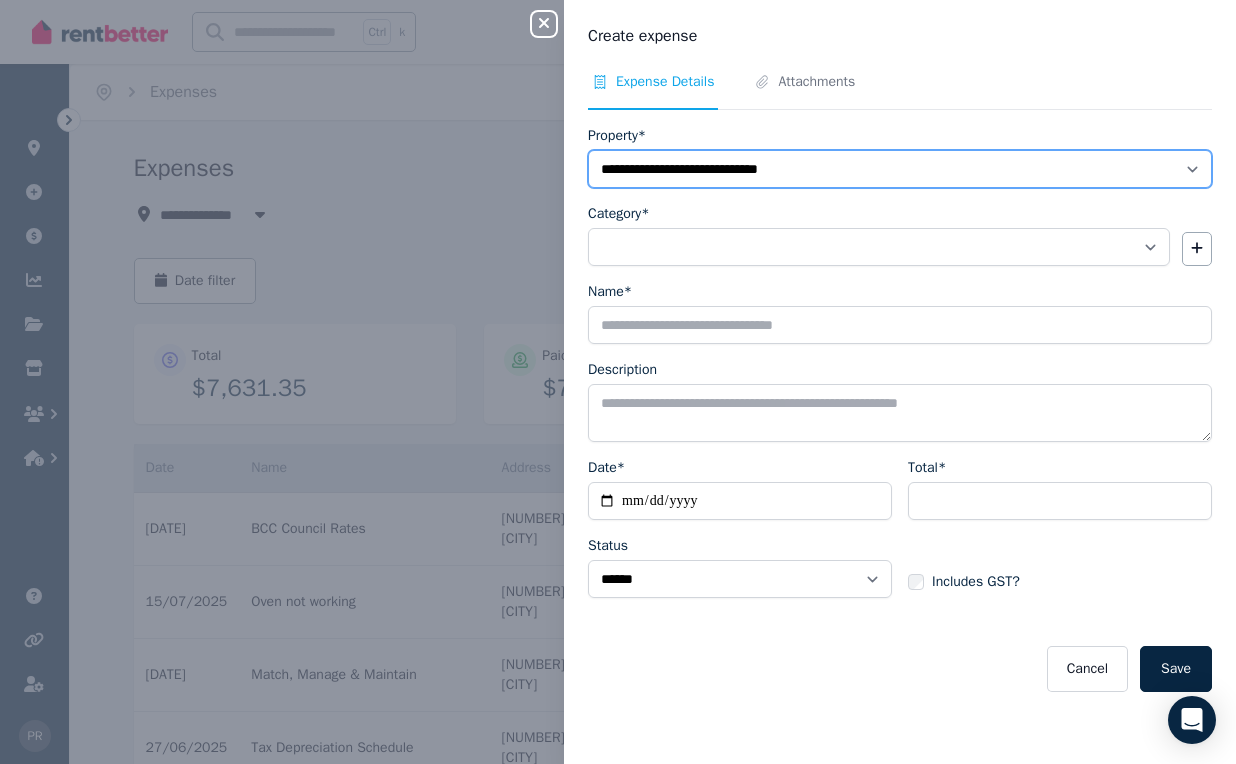click on "**********" at bounding box center [900, 169] 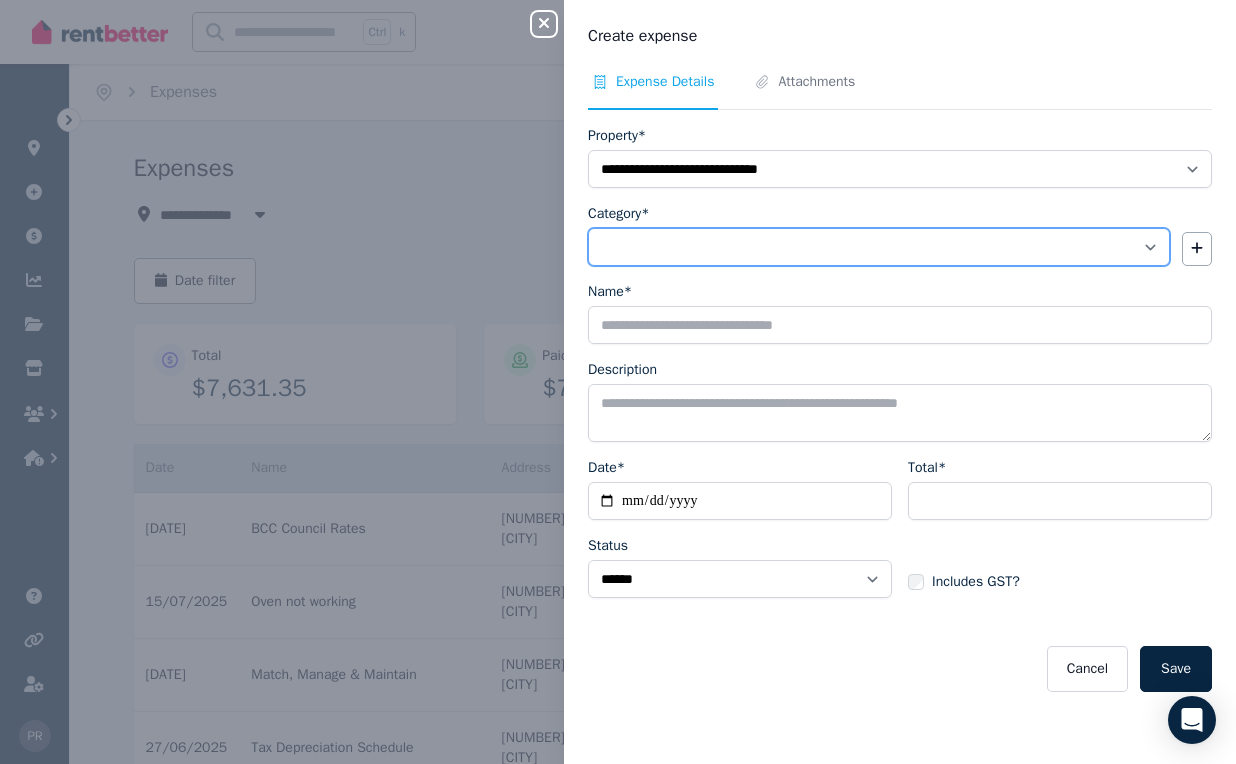 click on "**********" at bounding box center (879, 247) 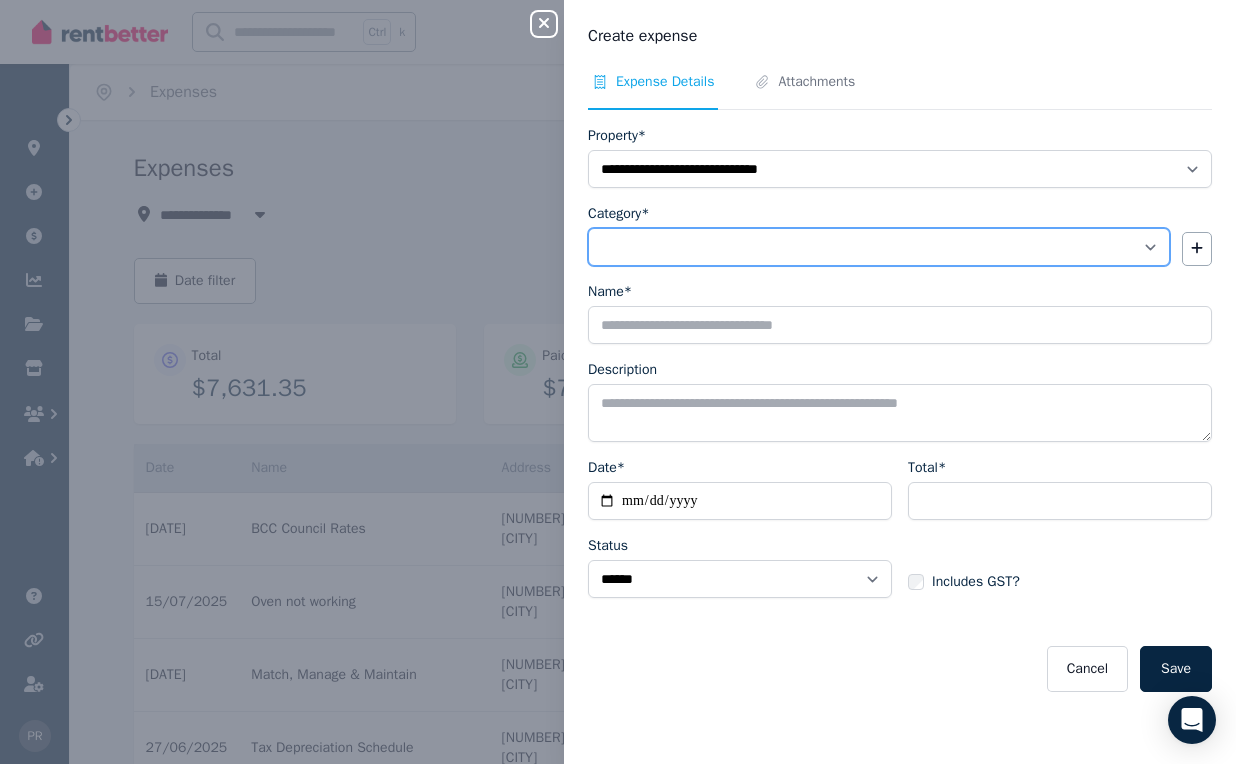 select on "**********" 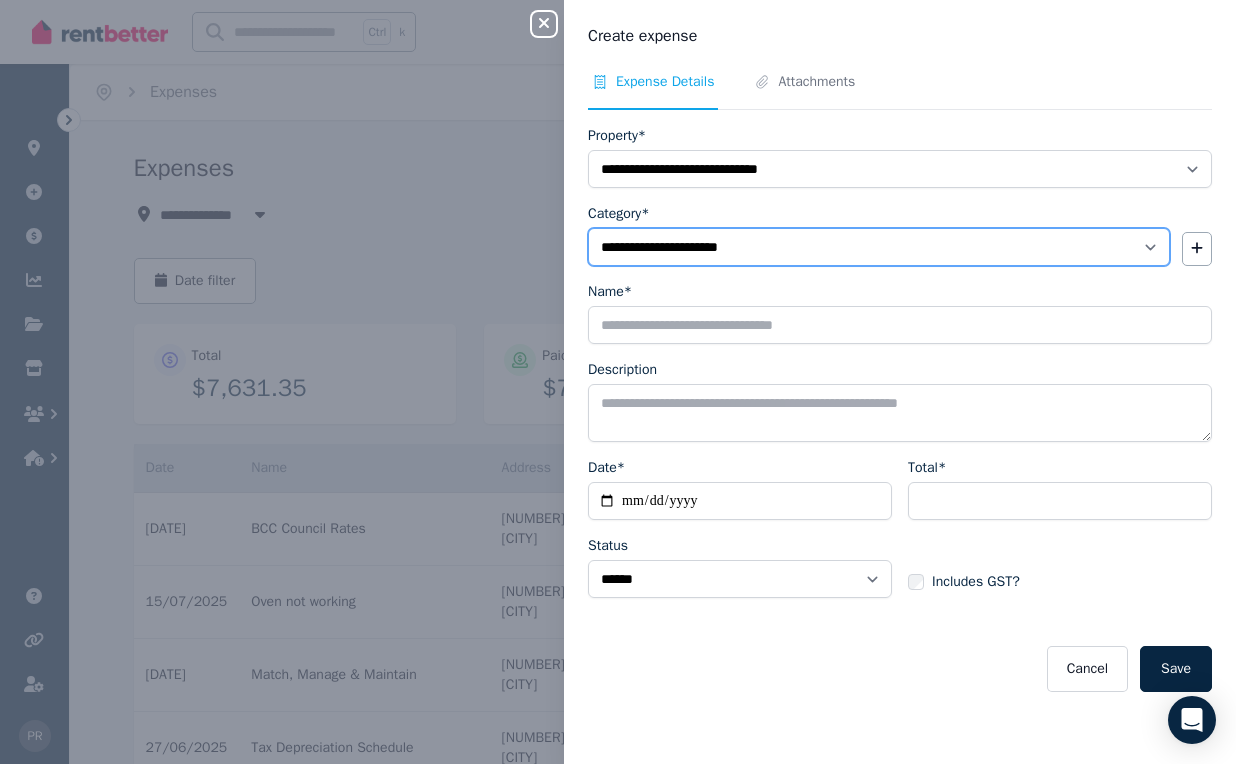 click on "**********" at bounding box center (879, 247) 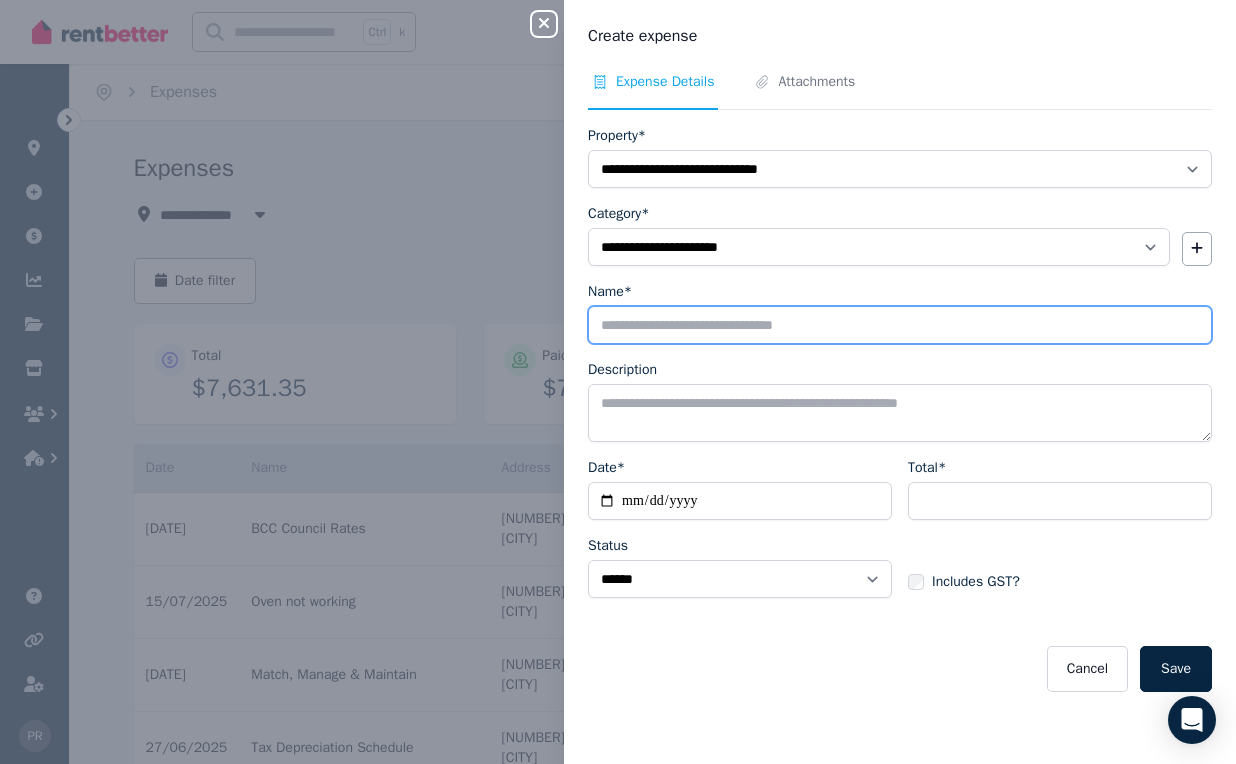 click on "Name*" at bounding box center [900, 325] 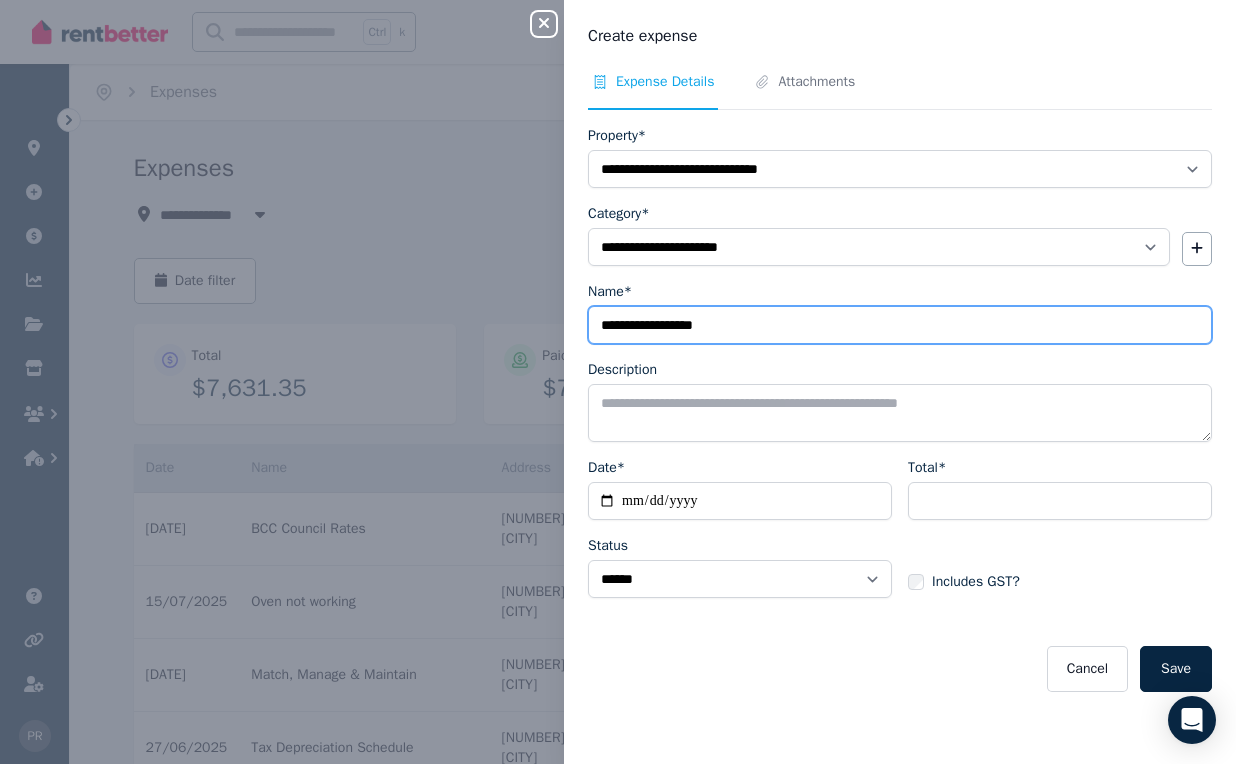 click on "**********" at bounding box center (900, 325) 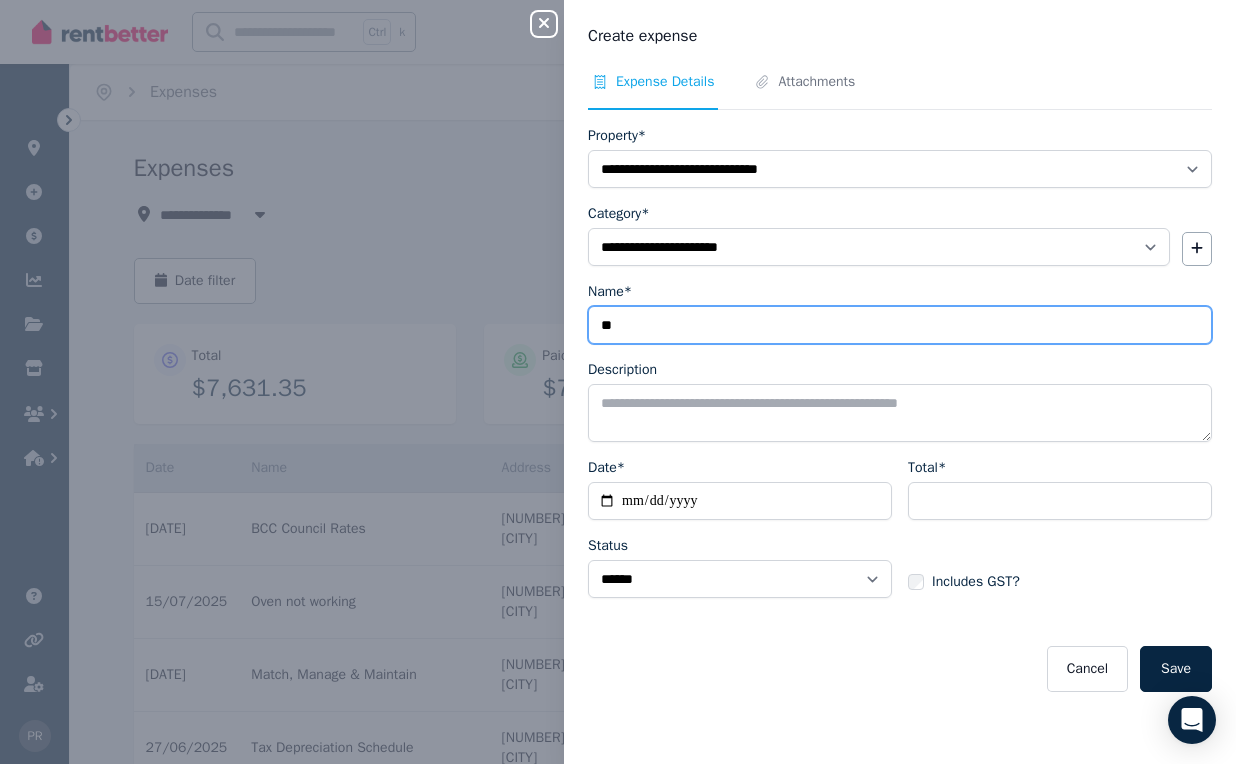 type on "*" 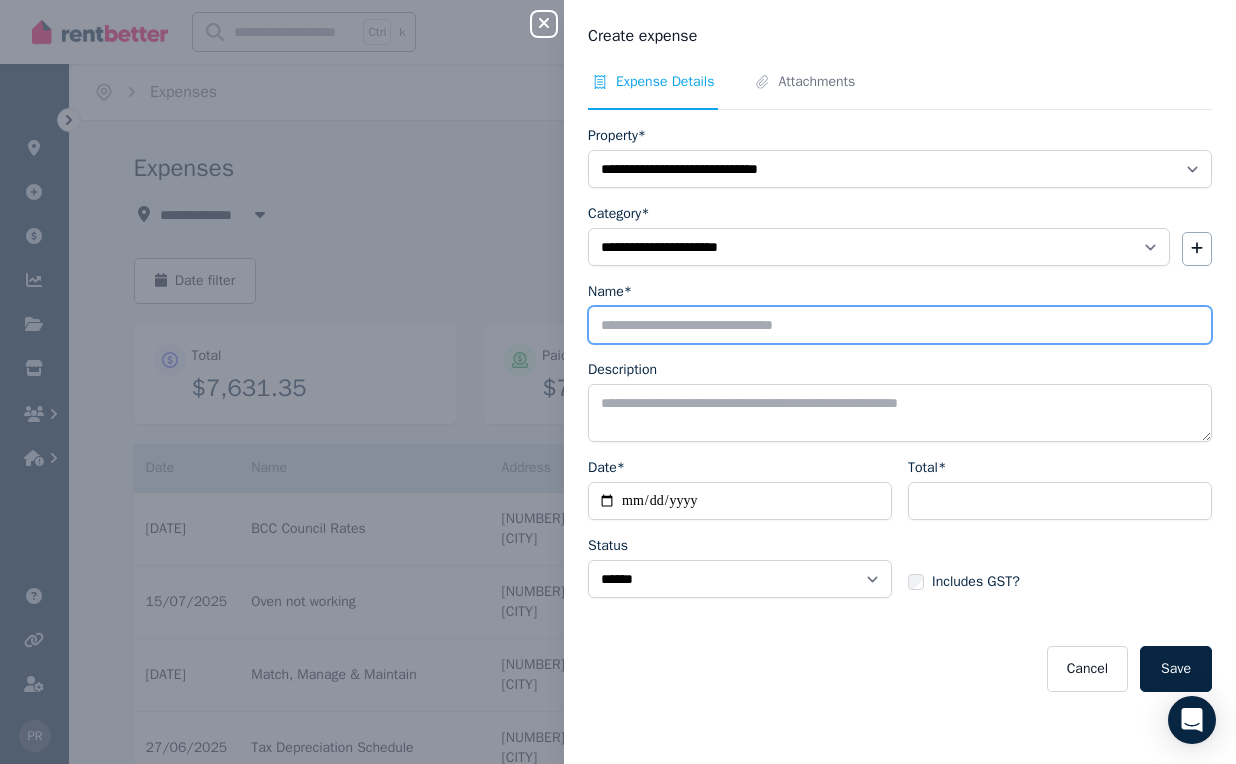 type on "*" 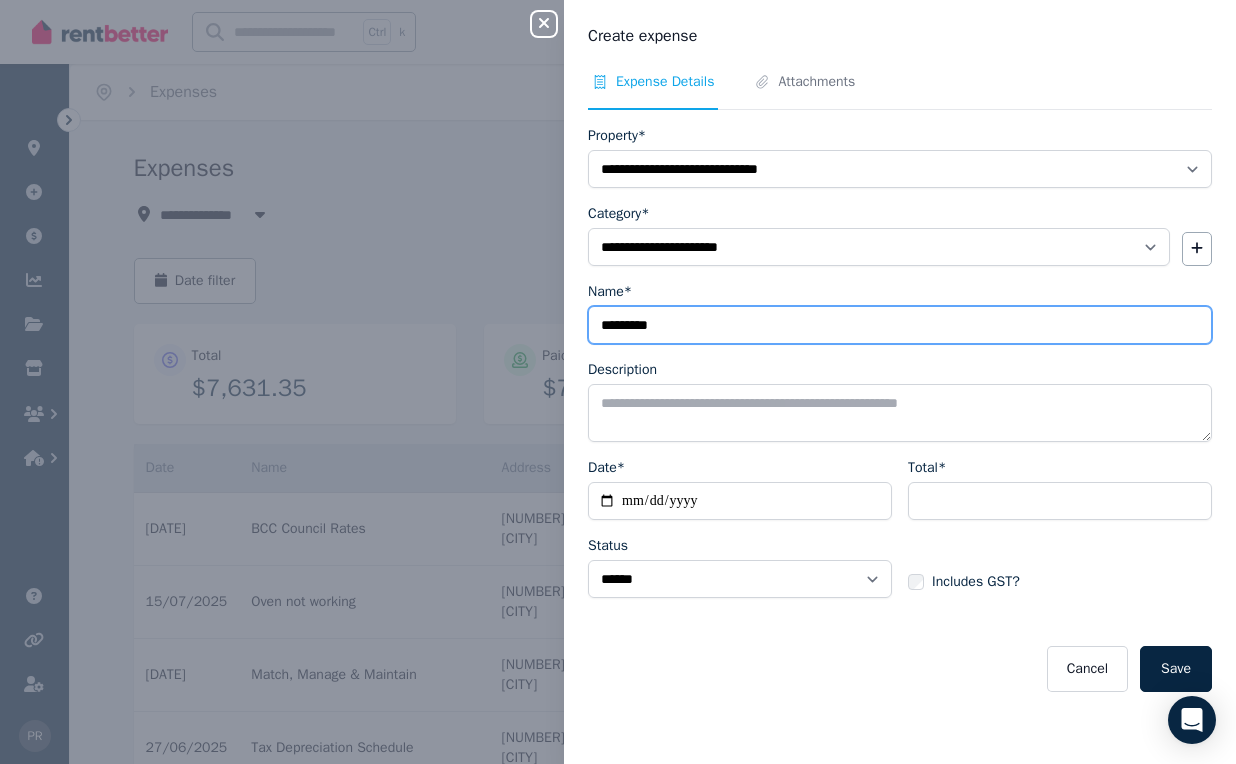 click on "********" at bounding box center [900, 325] 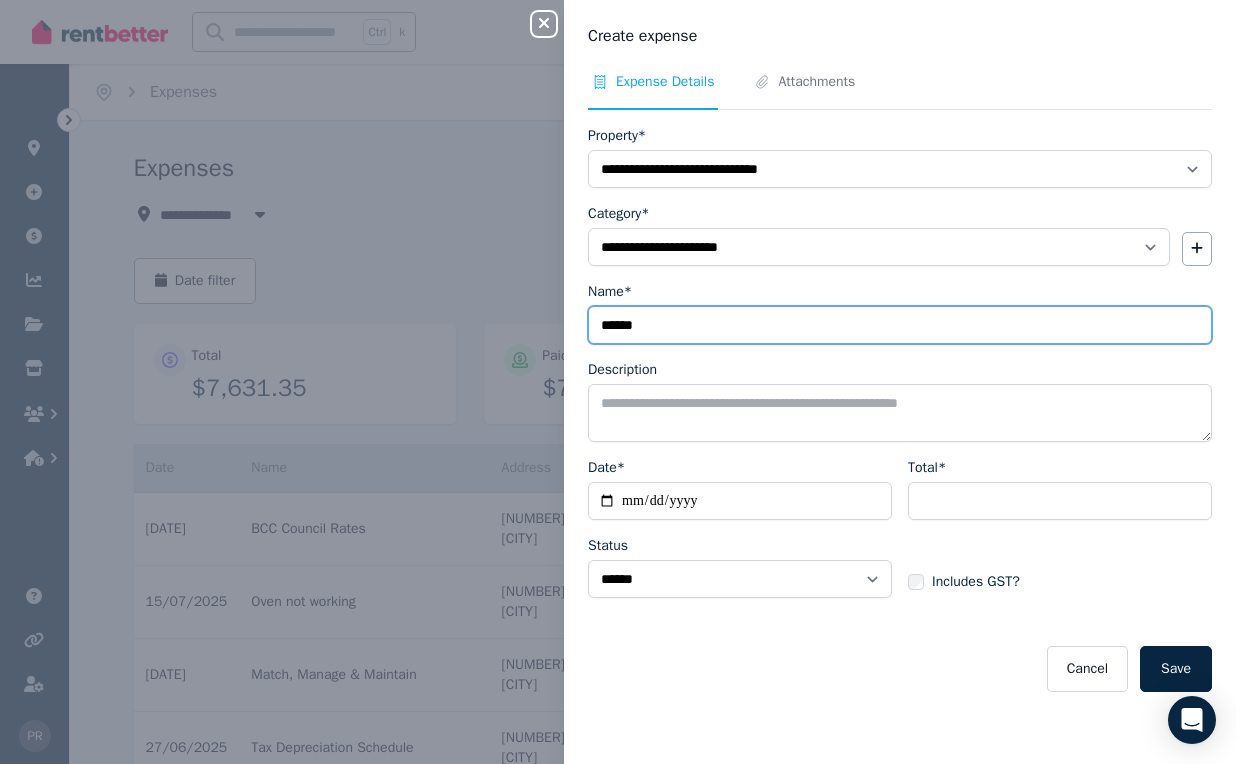 type on "**********" 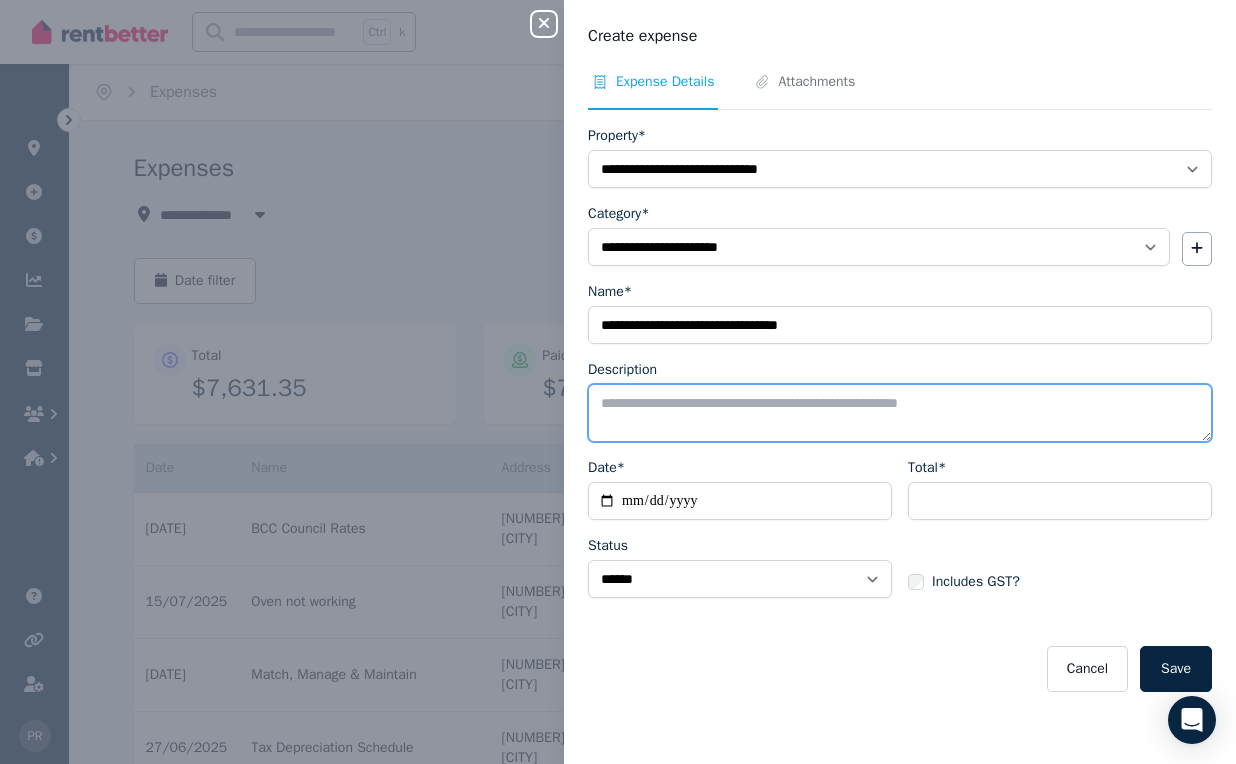 click on "Description" at bounding box center [900, 413] 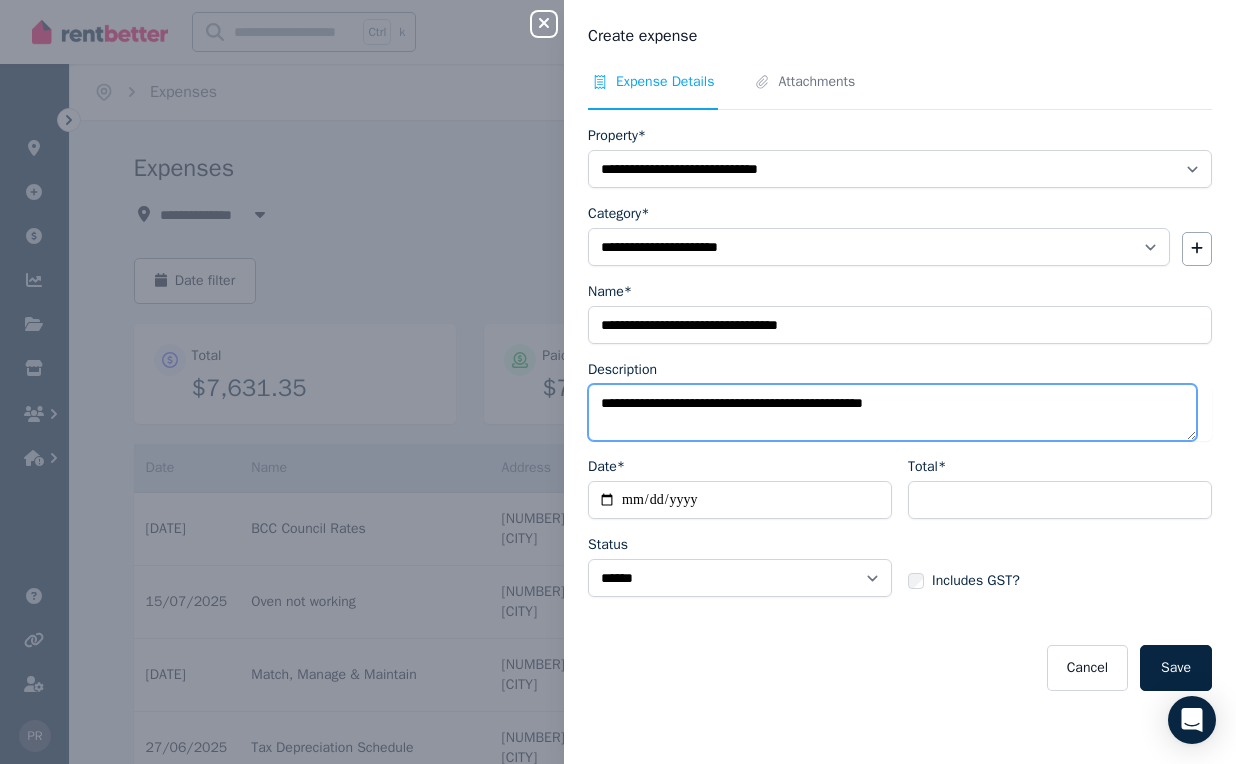type on "**********" 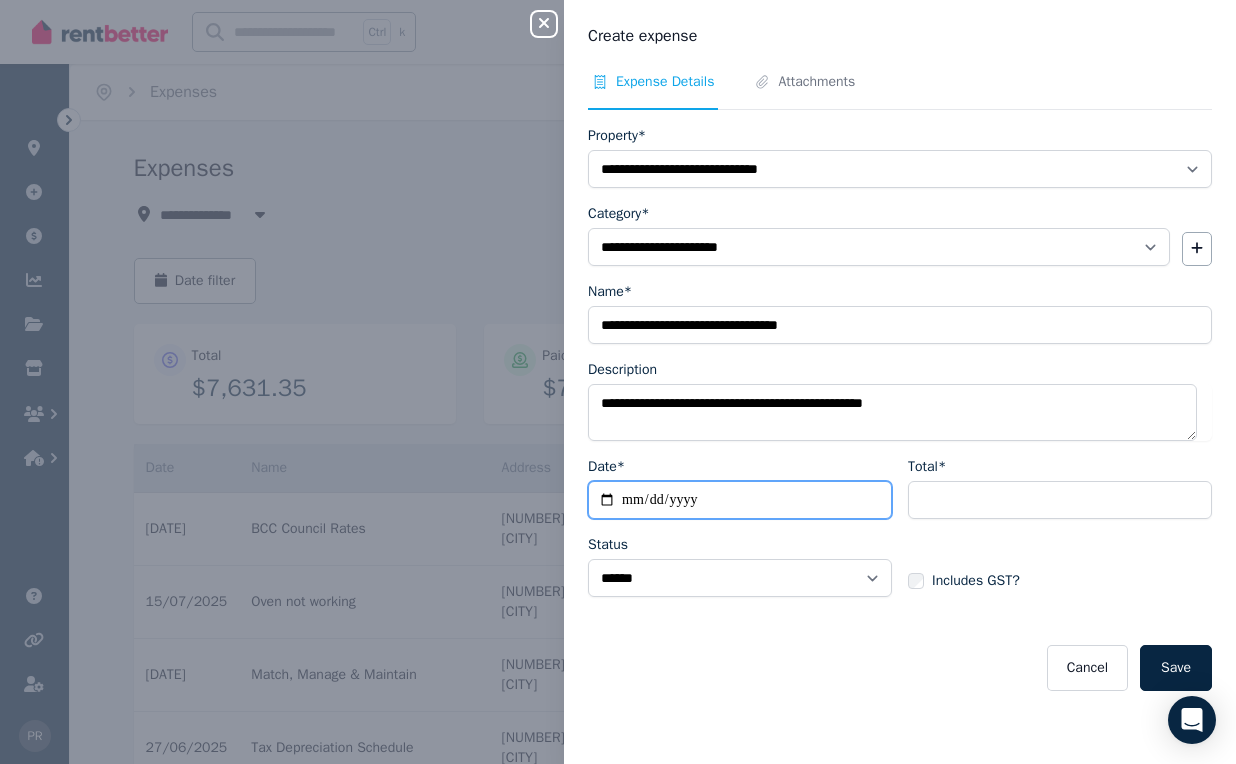click on "Date*" at bounding box center (740, 500) 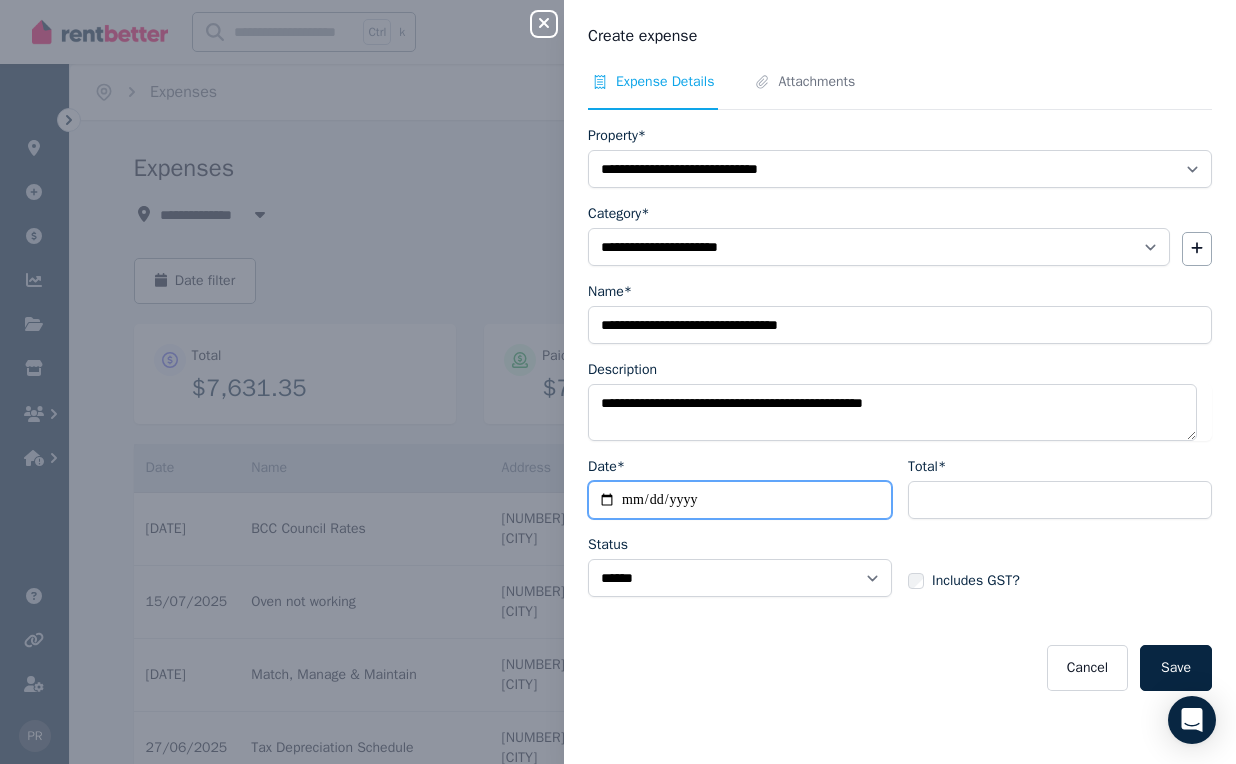 type on "**********" 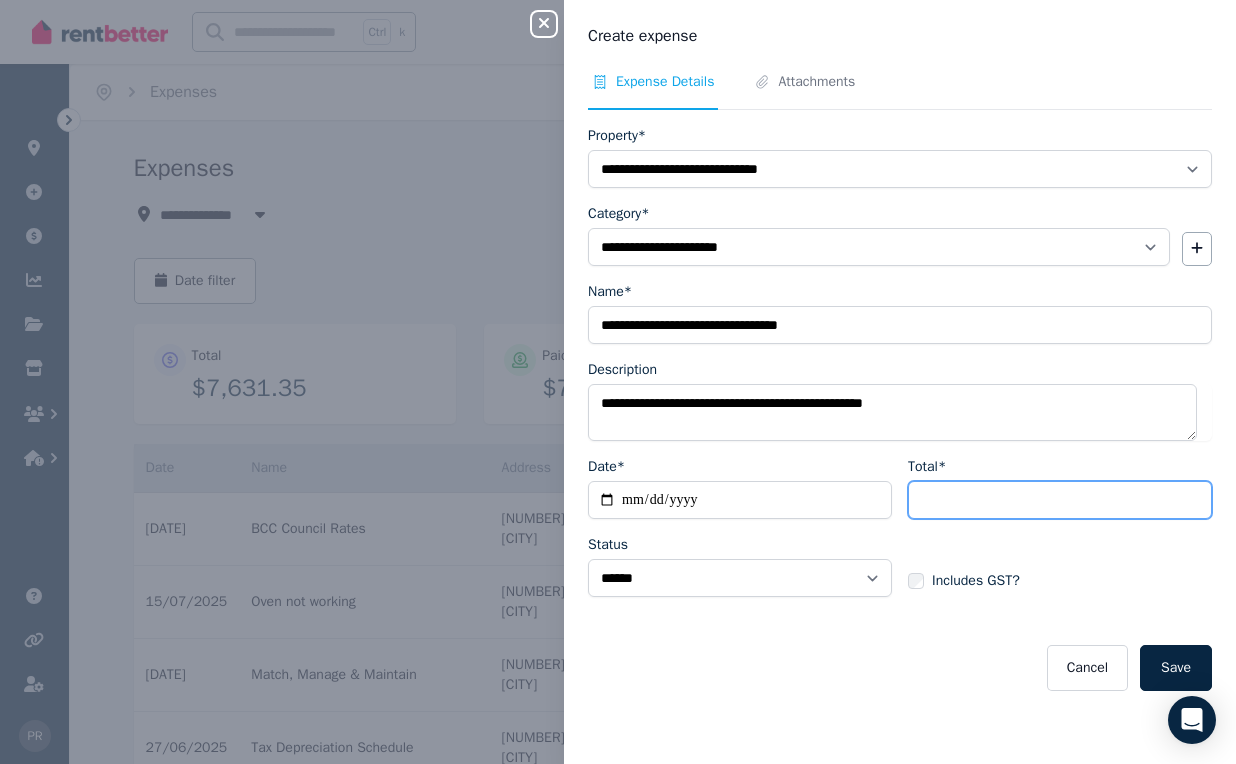 click on "Total*" at bounding box center [1060, 500] 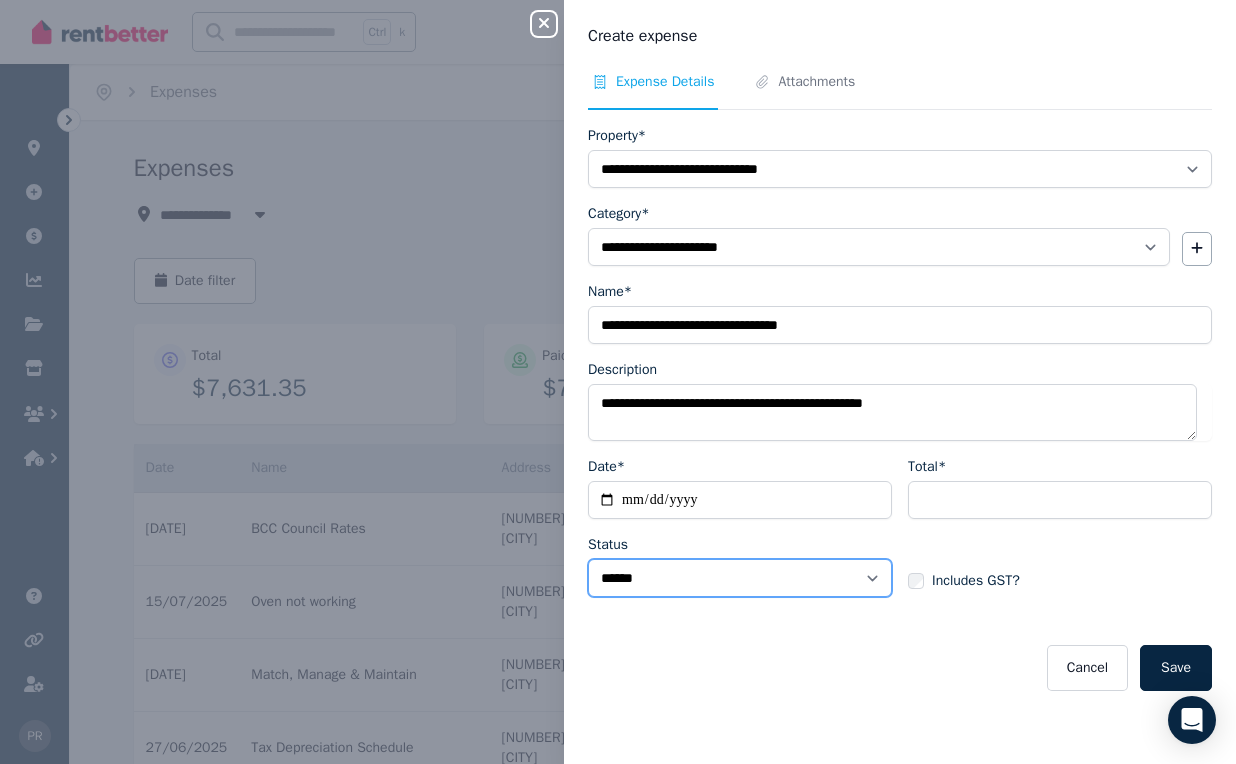 click on "****** ****" at bounding box center [740, 578] 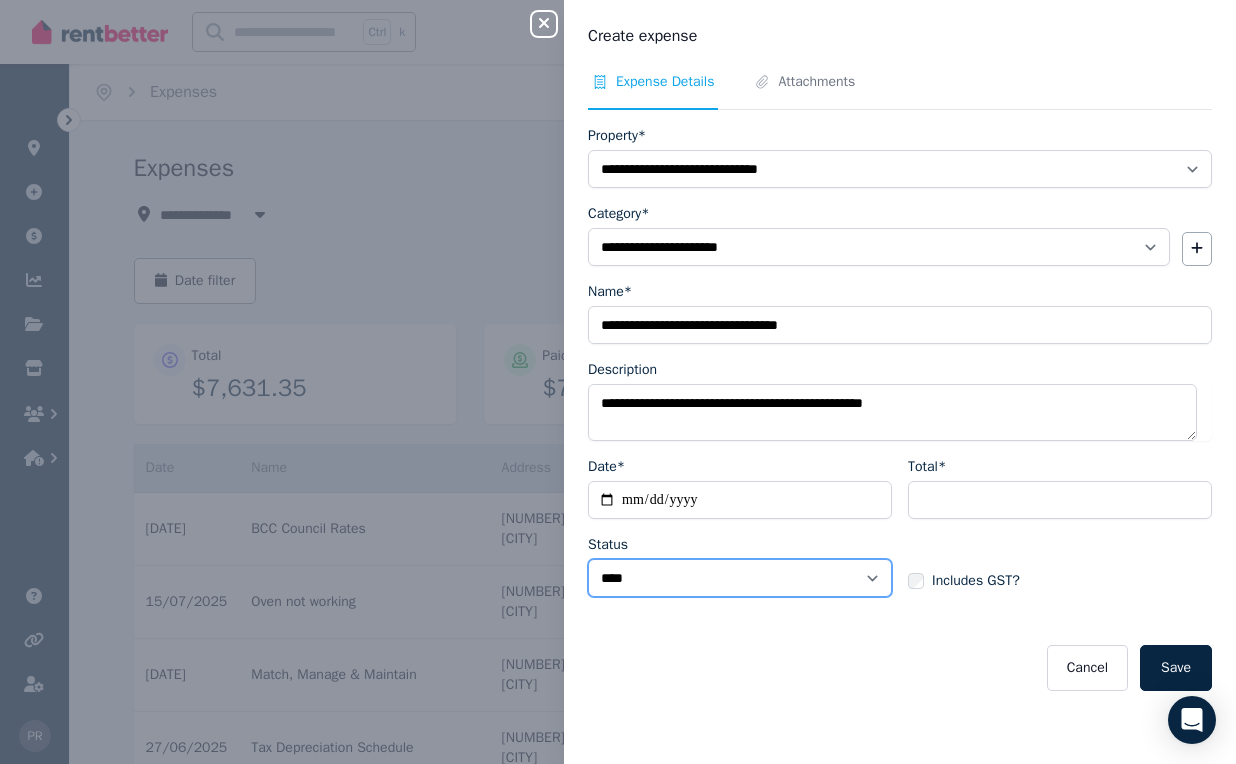 click on "****** ****" at bounding box center [740, 578] 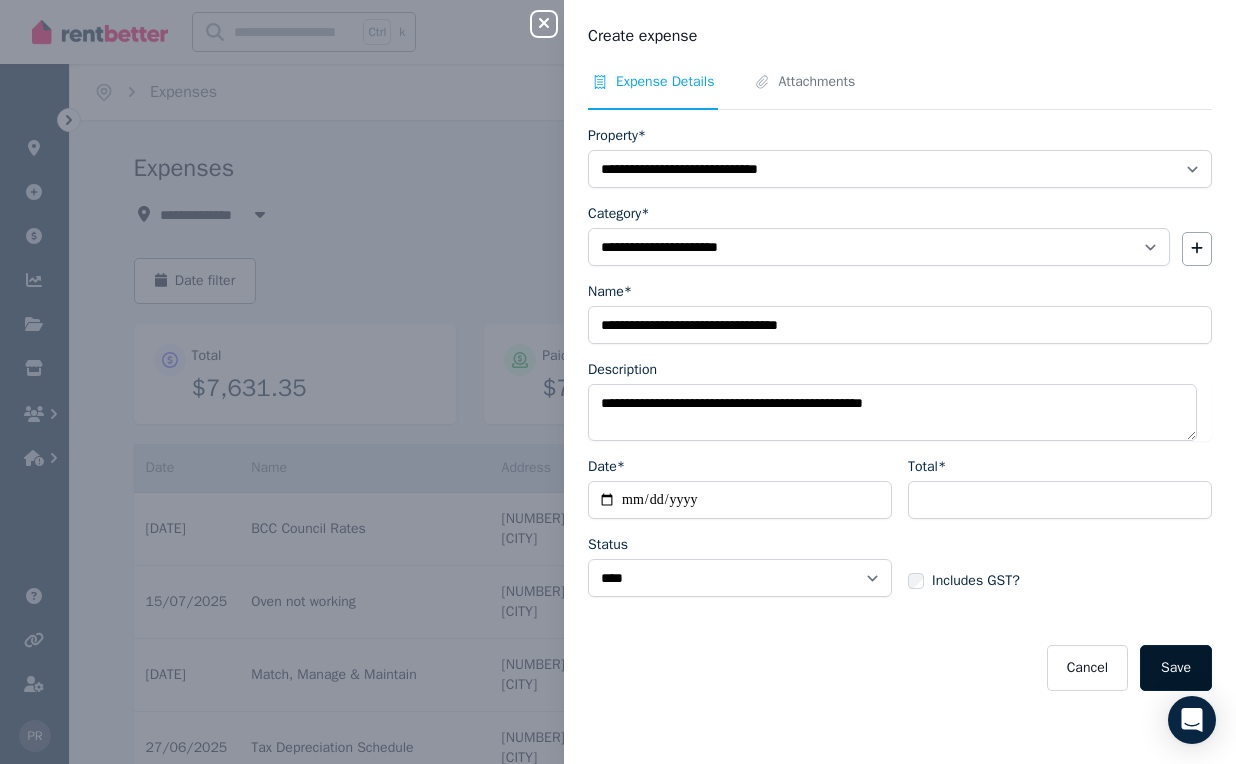 click on "Save" at bounding box center [1176, 668] 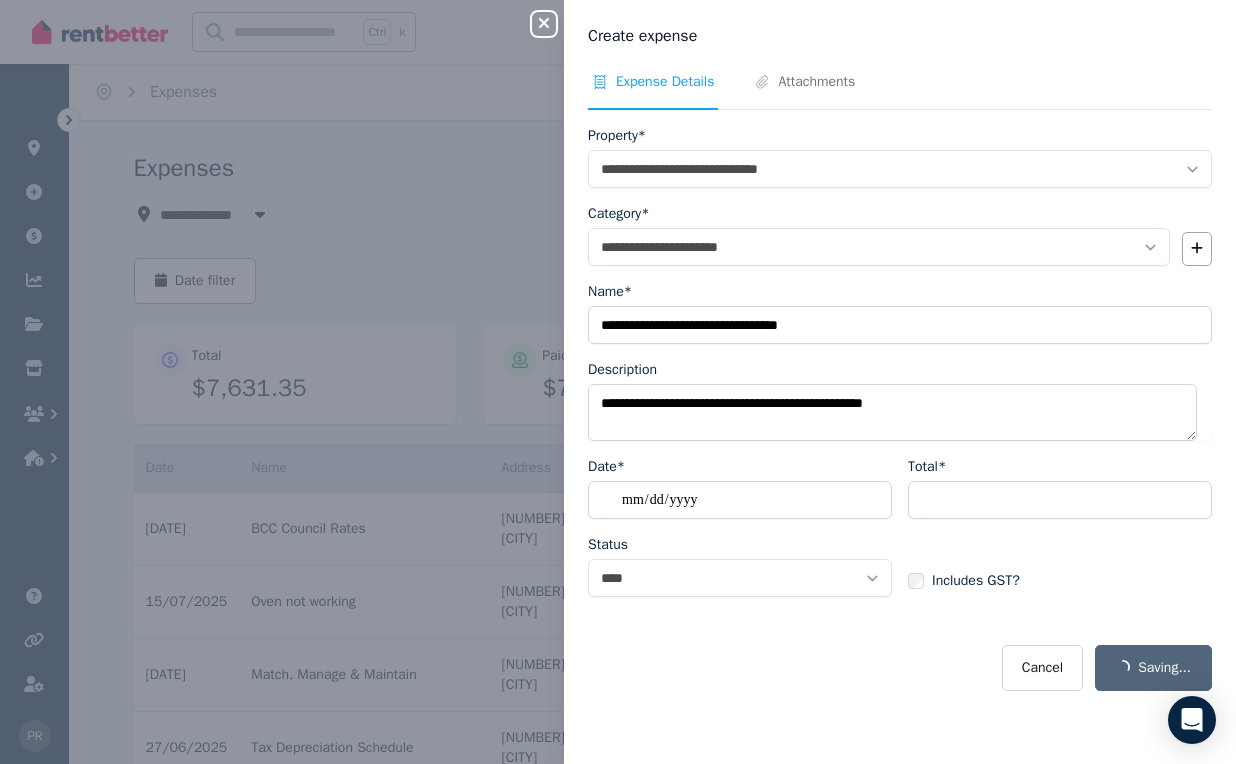 select on "**********" 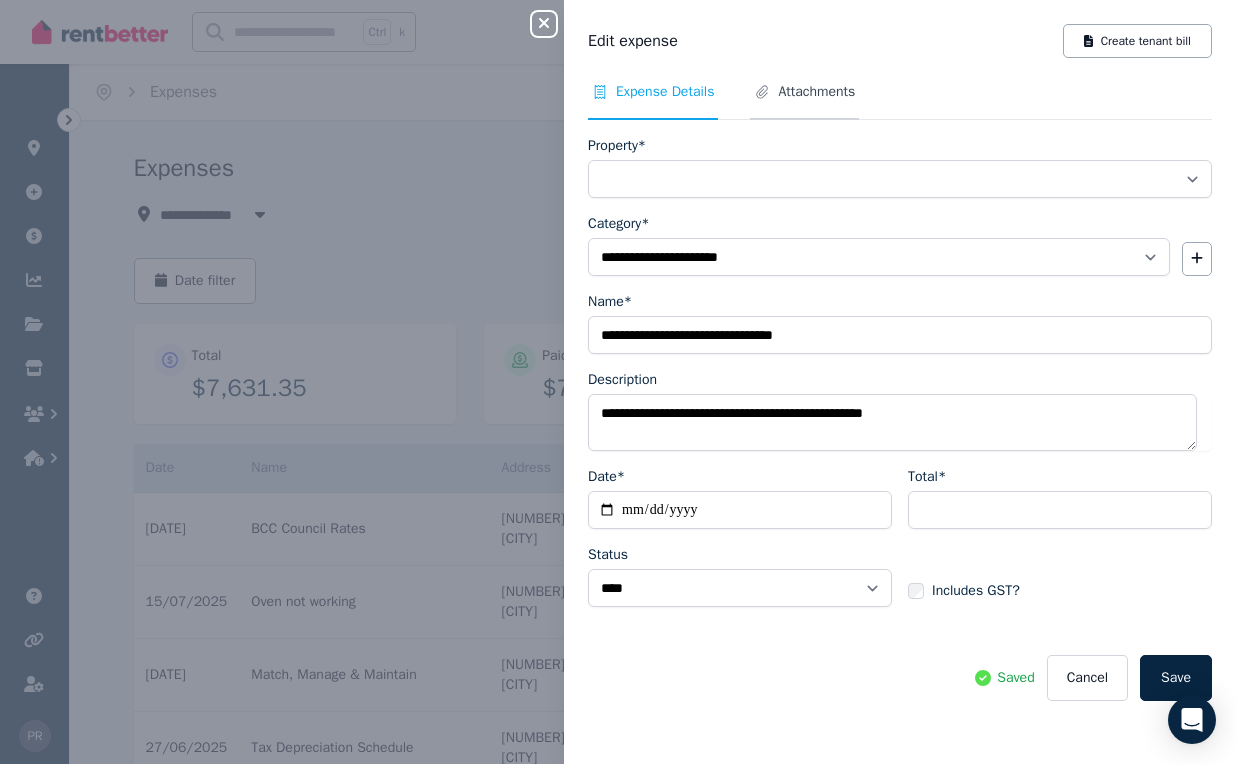 click on "Attachments" at bounding box center [816, 92] 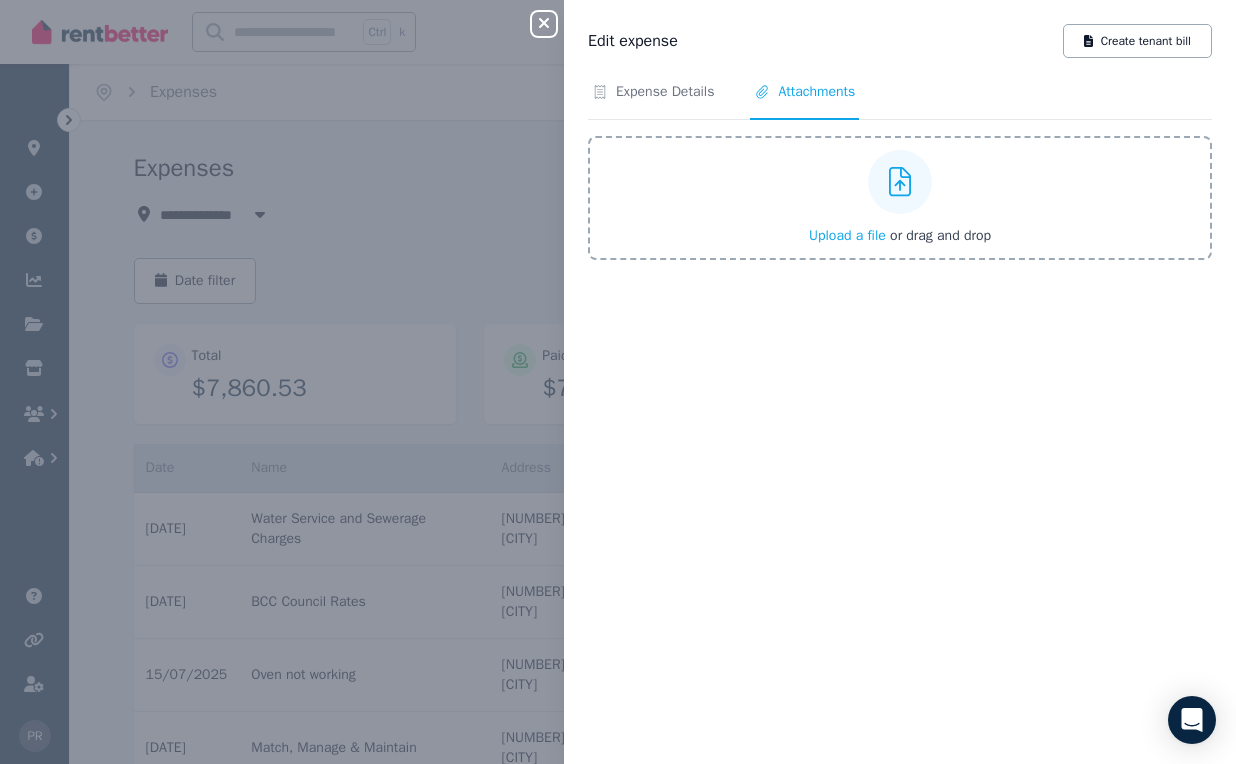 click on "Upload a file" at bounding box center (847, 235) 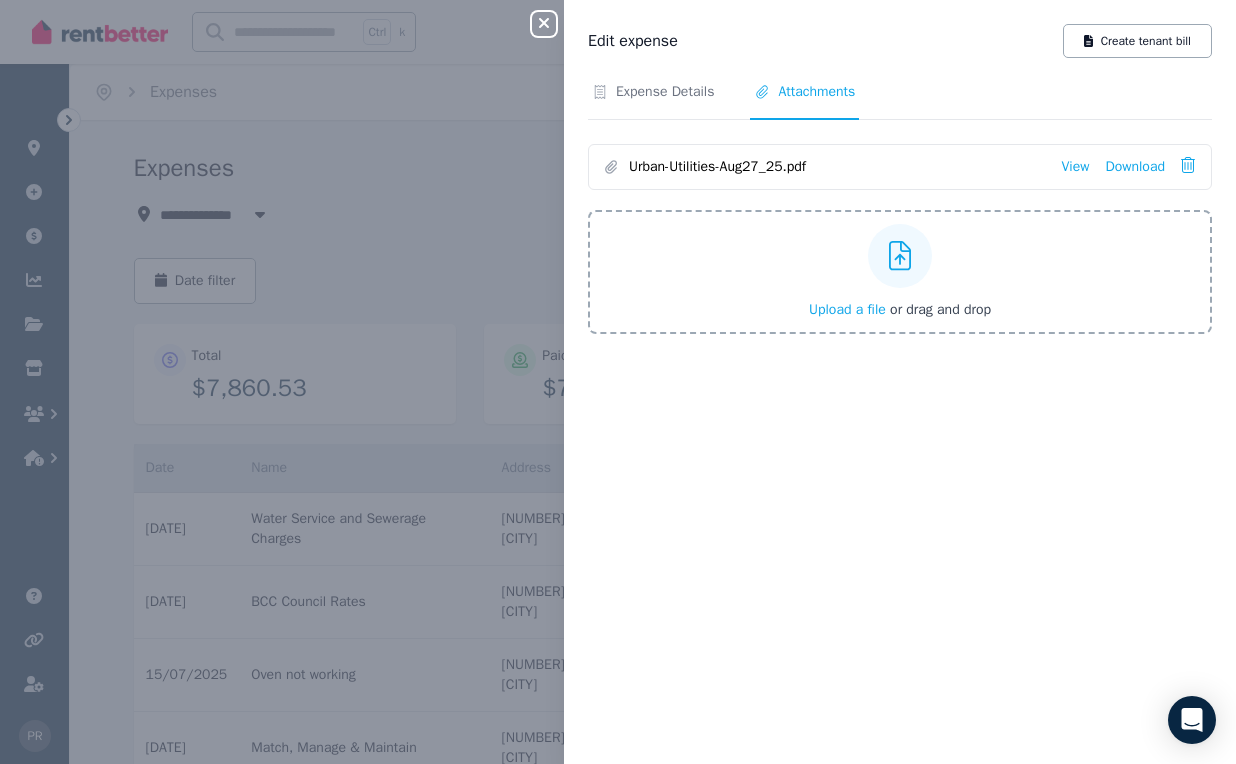 click 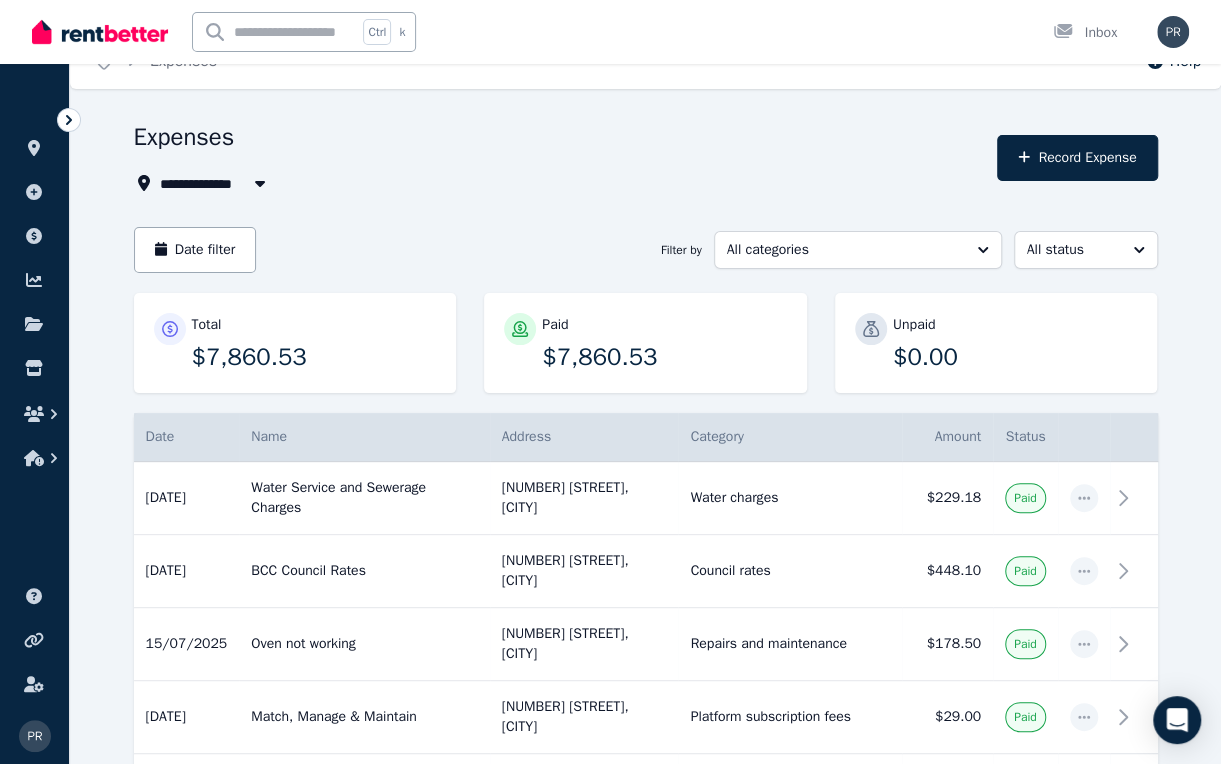 scroll, scrollTop: 0, scrollLeft: 0, axis: both 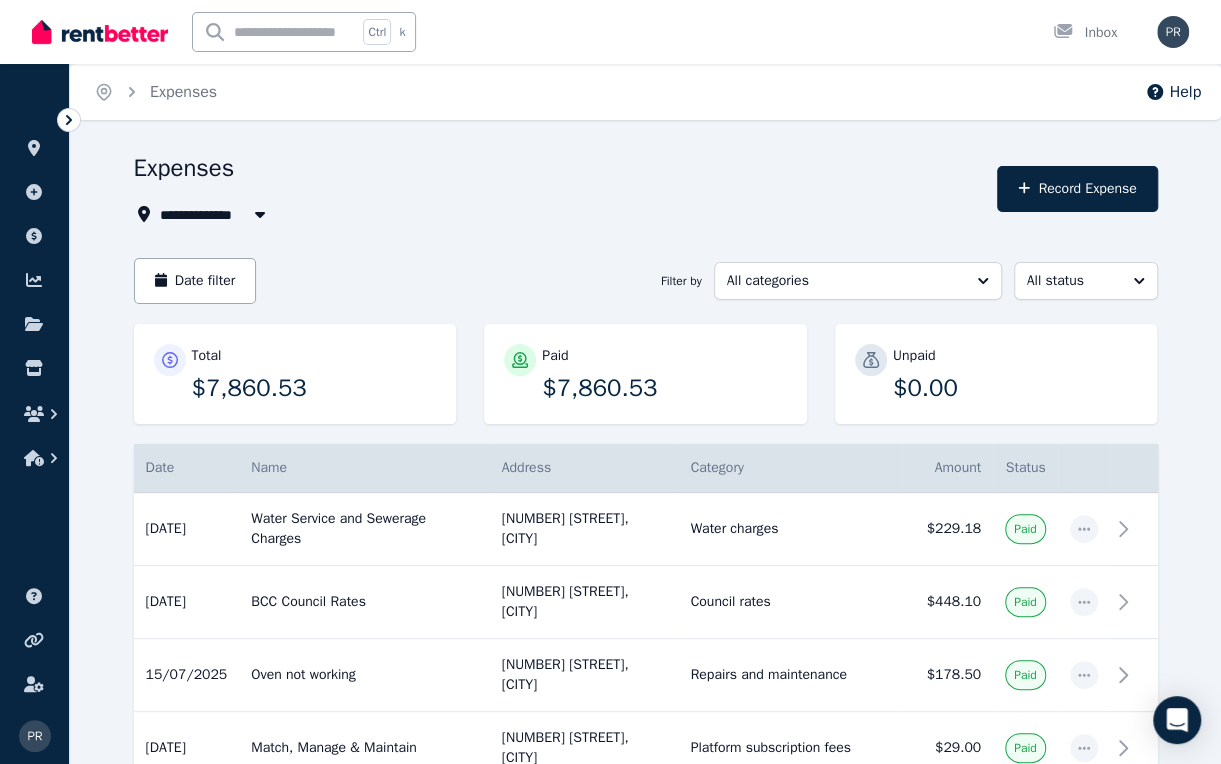 type 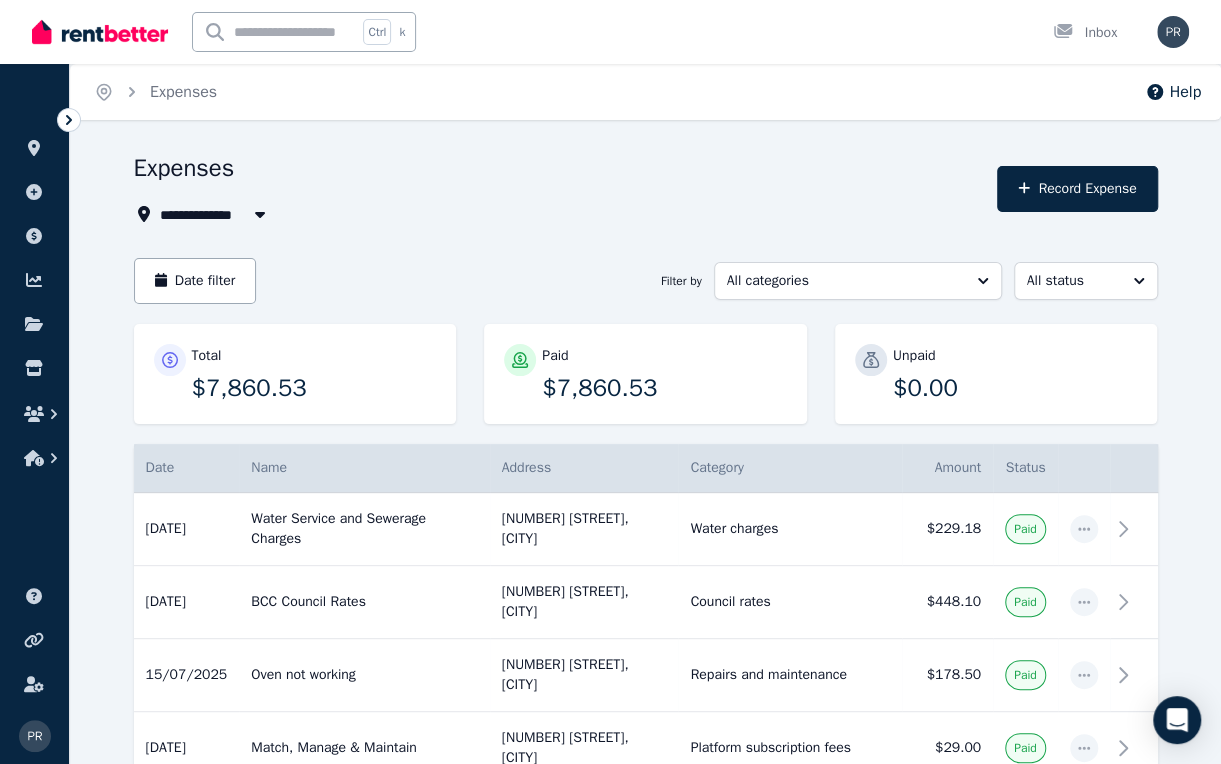 click on "Expenses" at bounding box center [560, 171] 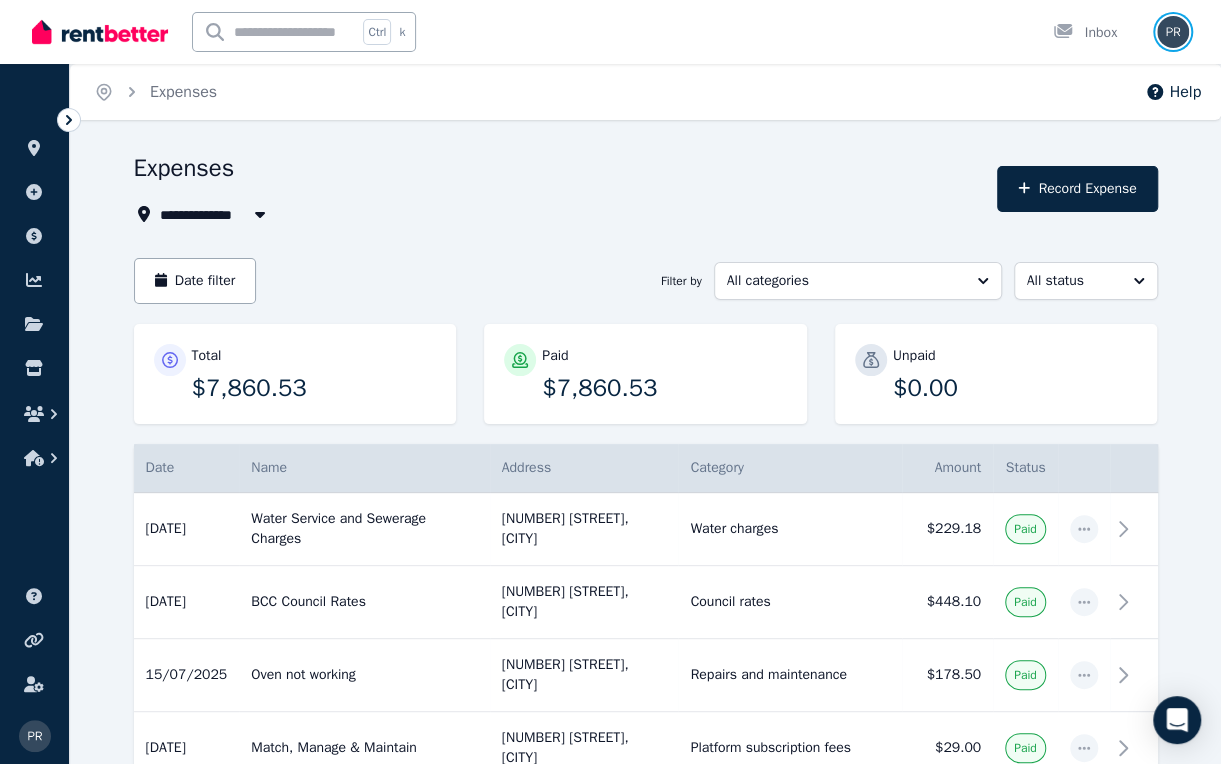 click at bounding box center [1173, 32] 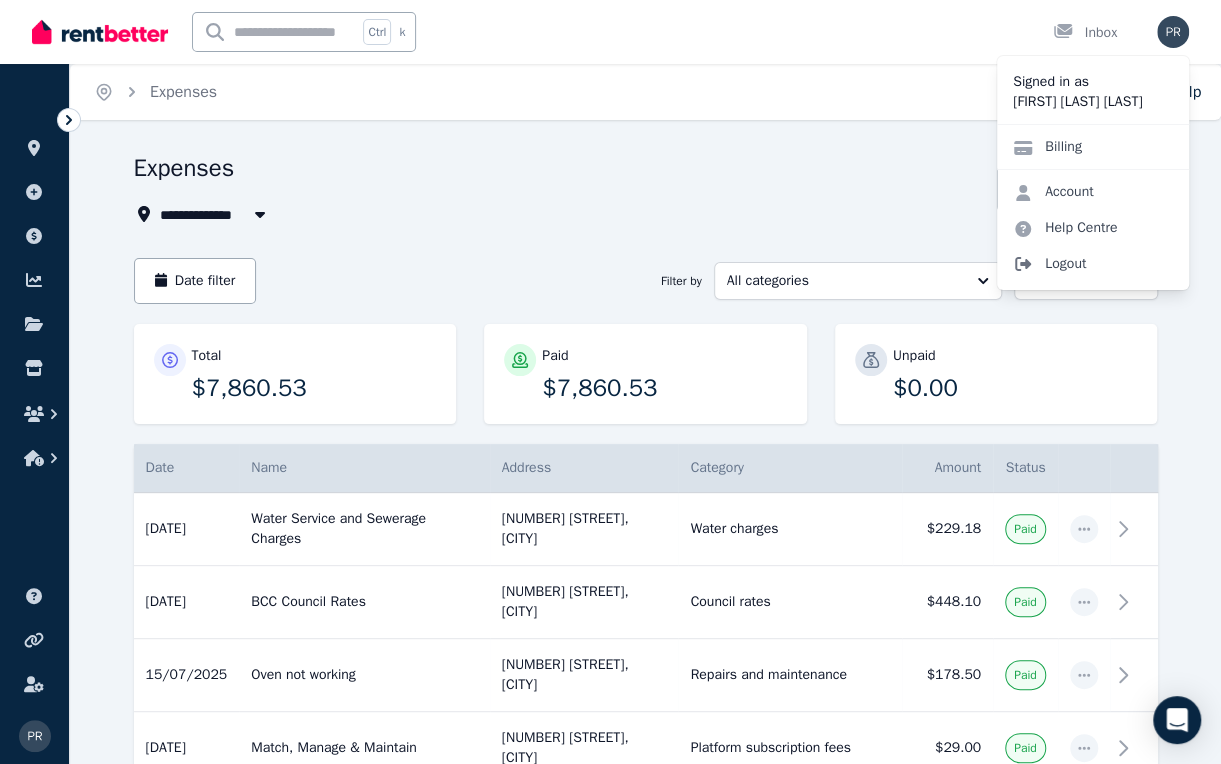 click on "Logout" at bounding box center [1093, 264] 